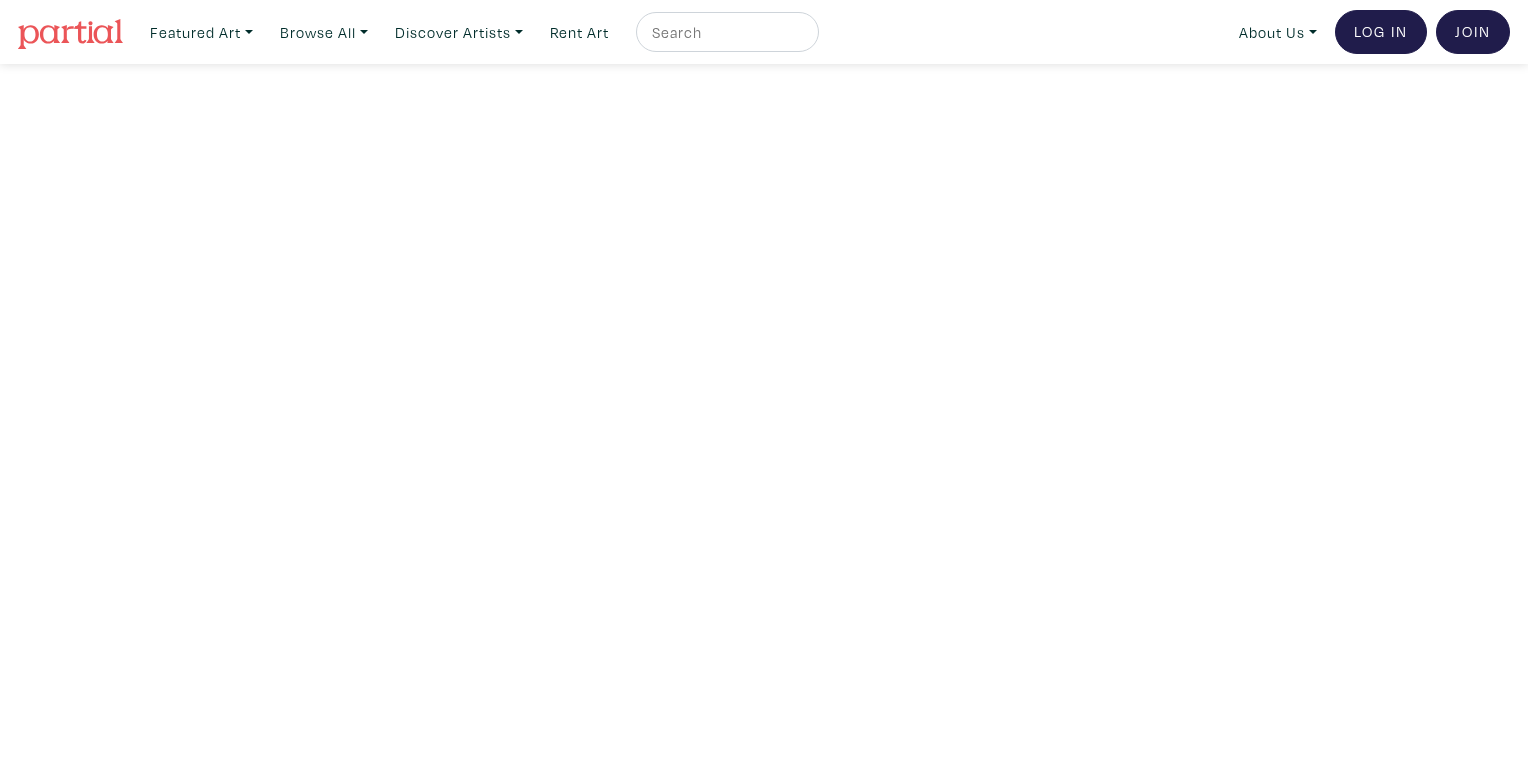 scroll, scrollTop: 0, scrollLeft: 0, axis: both 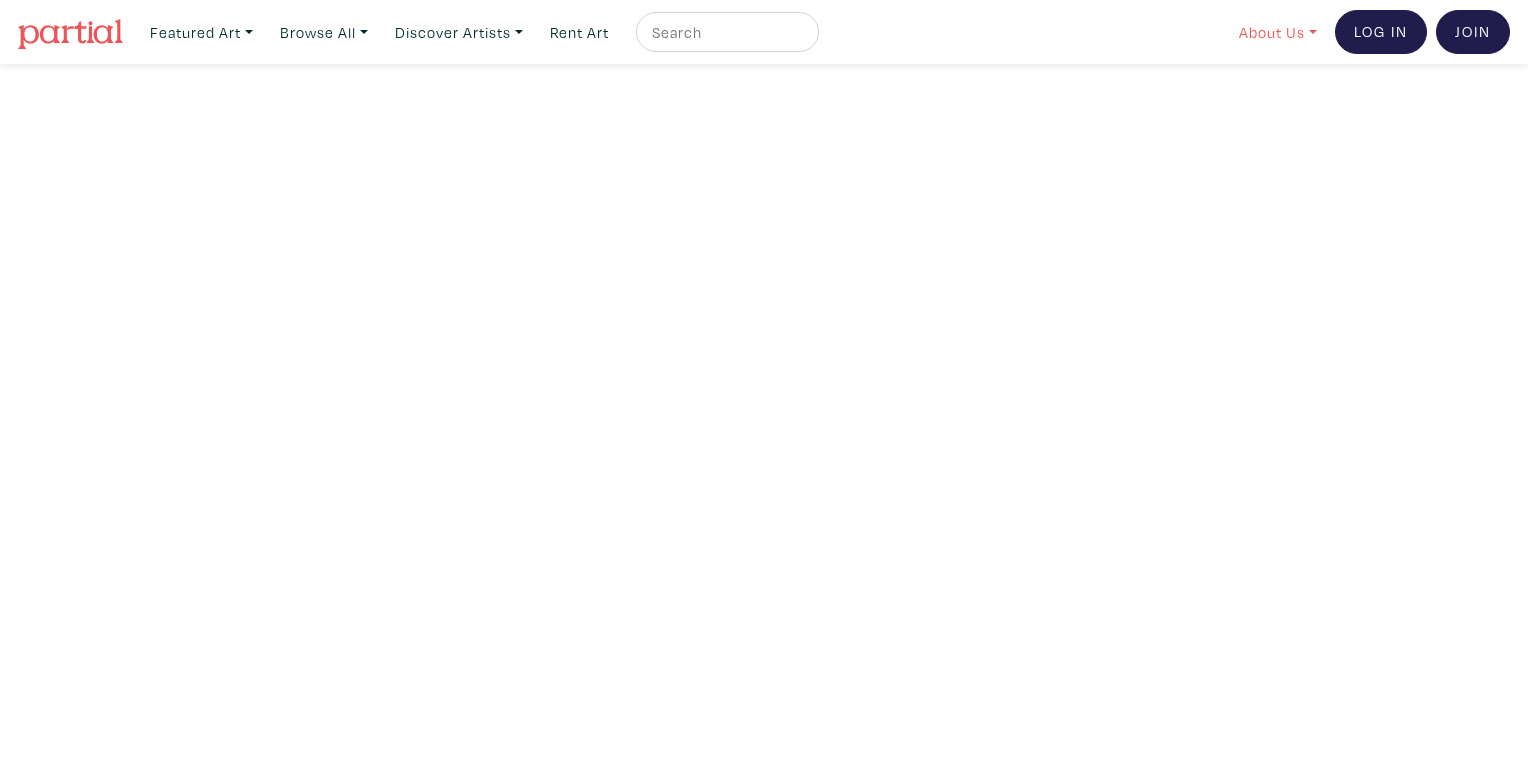 click on "About Us" at bounding box center (1278, 32) 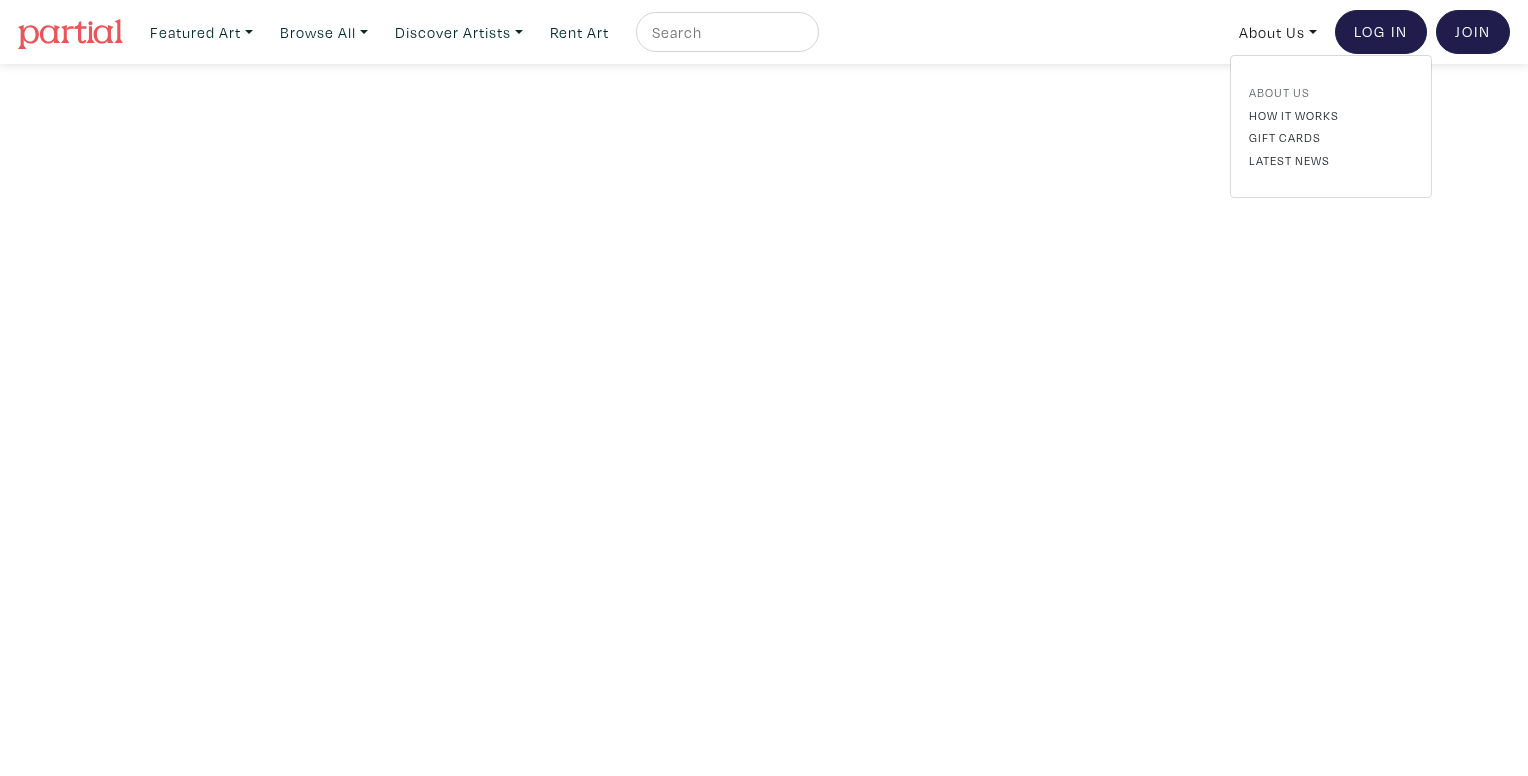 click on "About Us" at bounding box center [1331, 92] 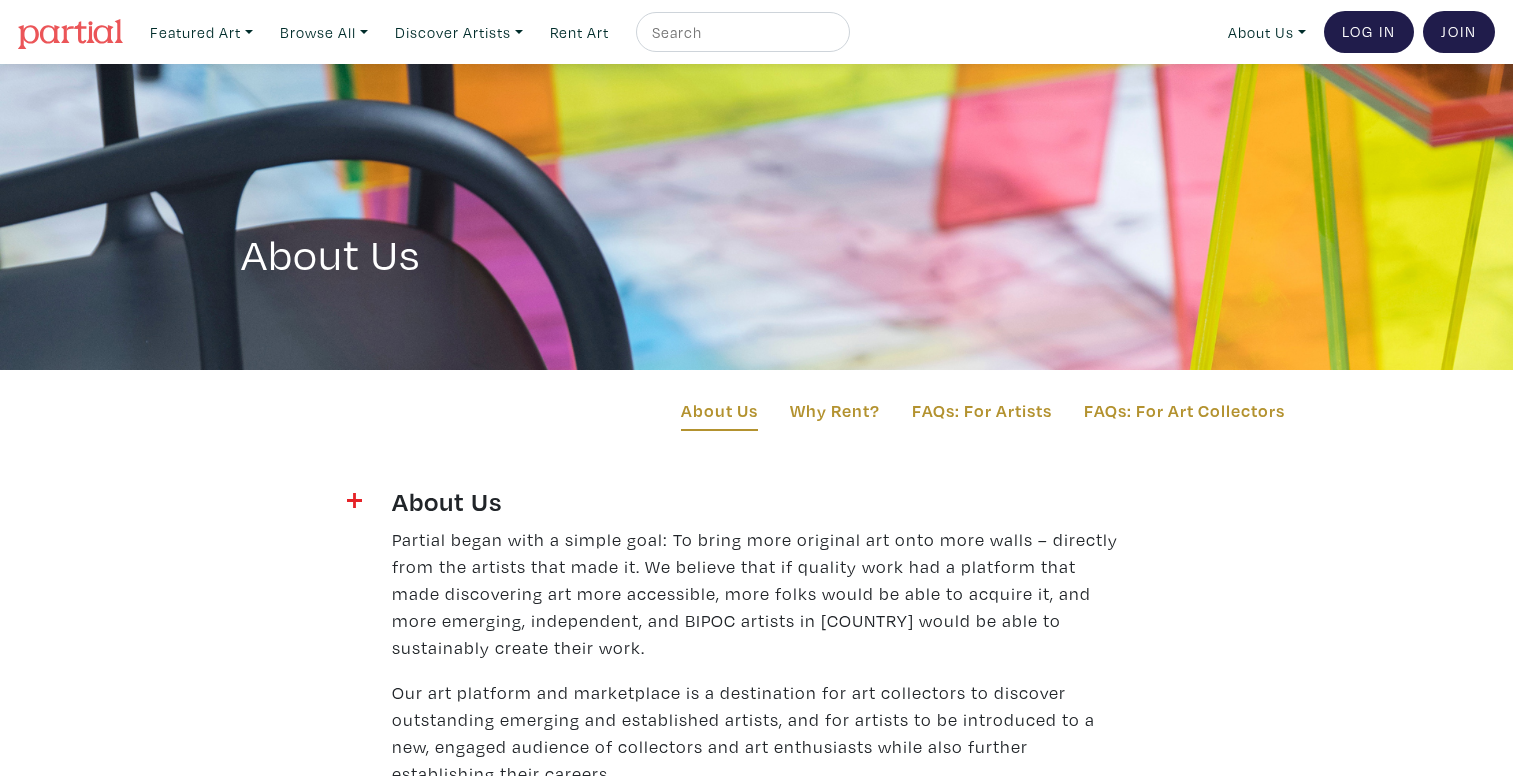 scroll, scrollTop: 0, scrollLeft: 0, axis: both 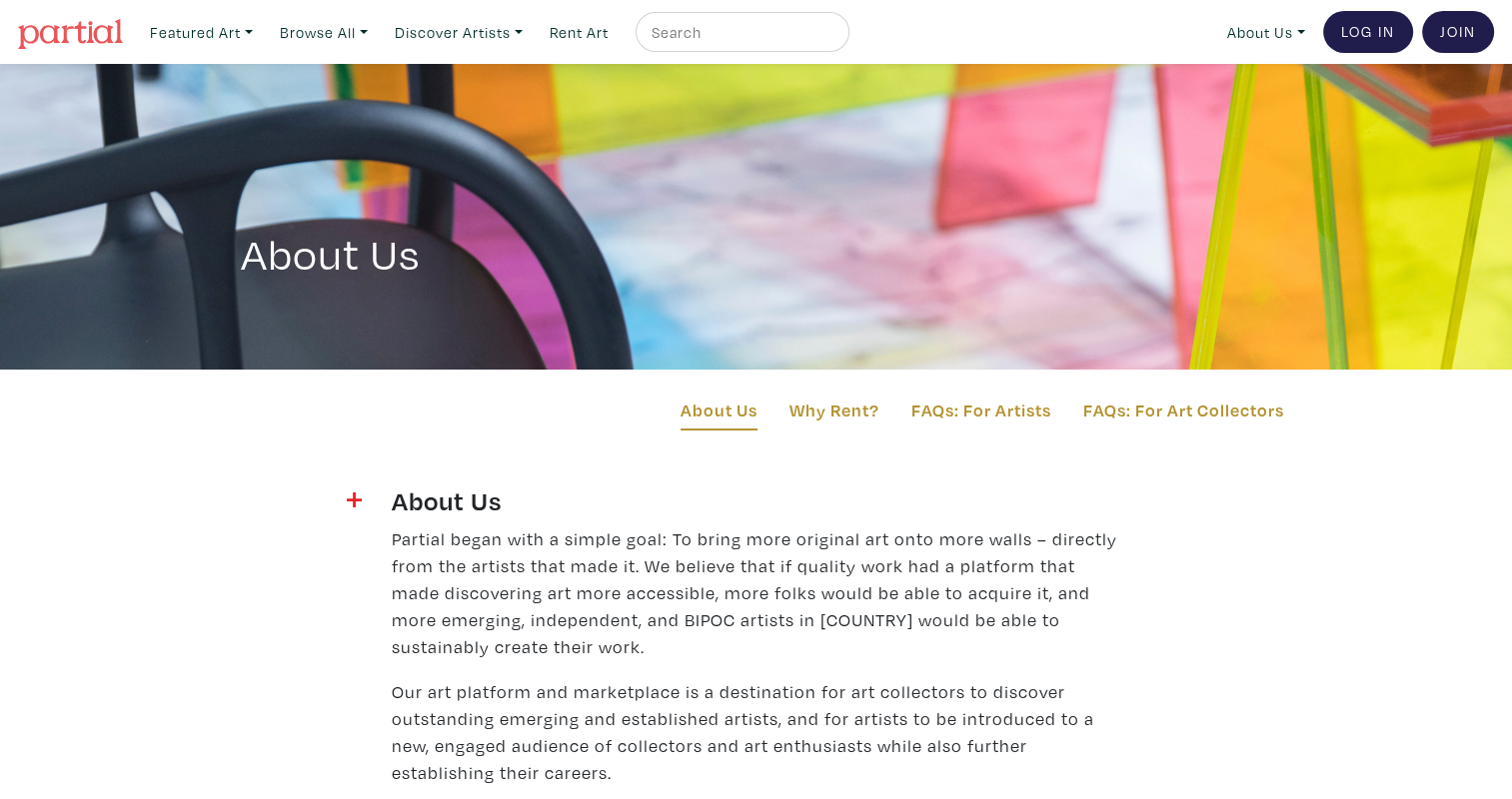 click on "Partial began with a simple goal: To bring more original art onto more walls – directly from the artists that made it. We believe that if quality work had a platform that made discovering art more accessible, more folks would be able to acquire it, and more emerging, independent, and BIPOC artists in Canada would be able to sustainably create their work." at bounding box center [756, 592] 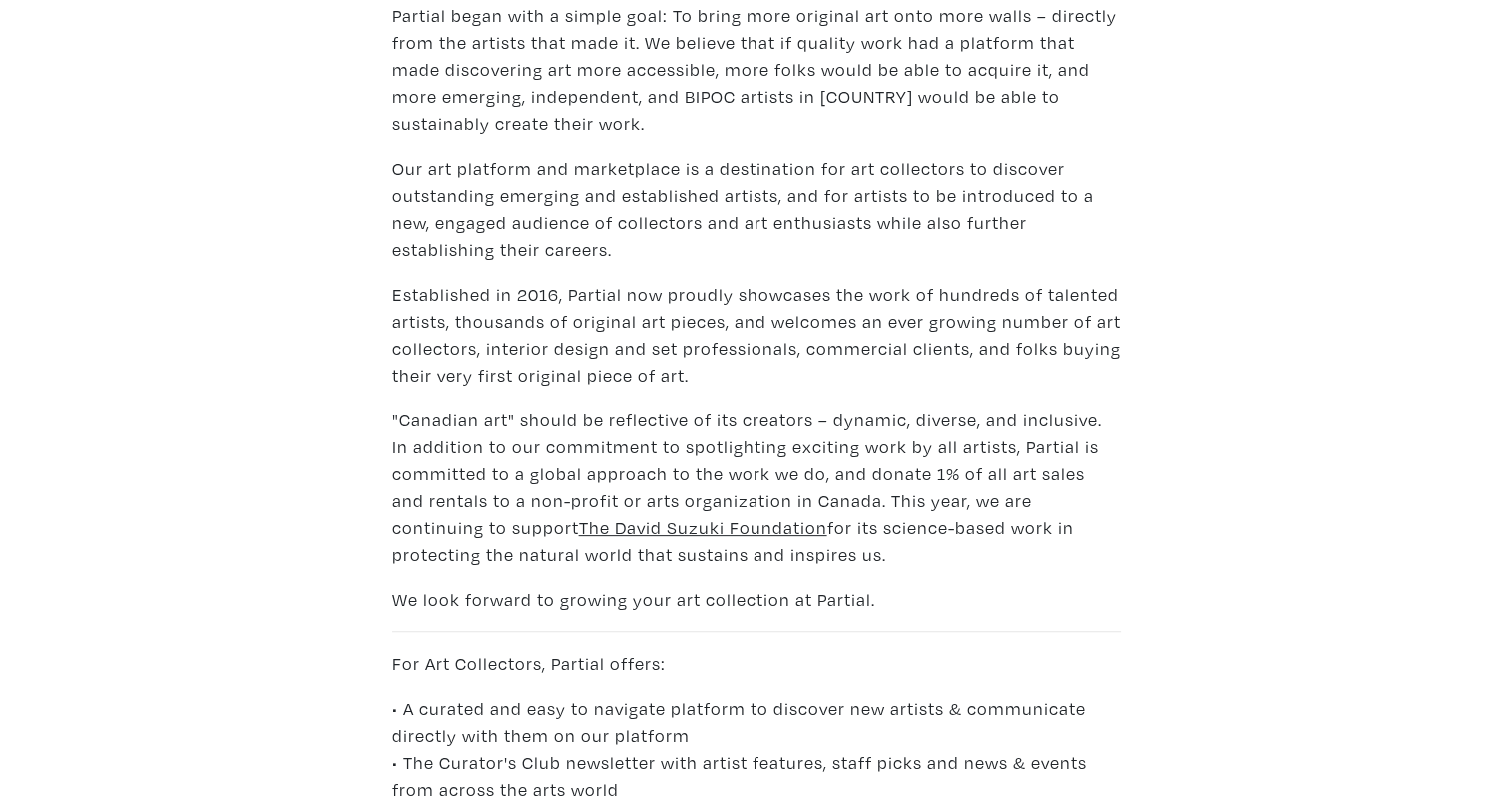 scroll, scrollTop: 549, scrollLeft: 0, axis: vertical 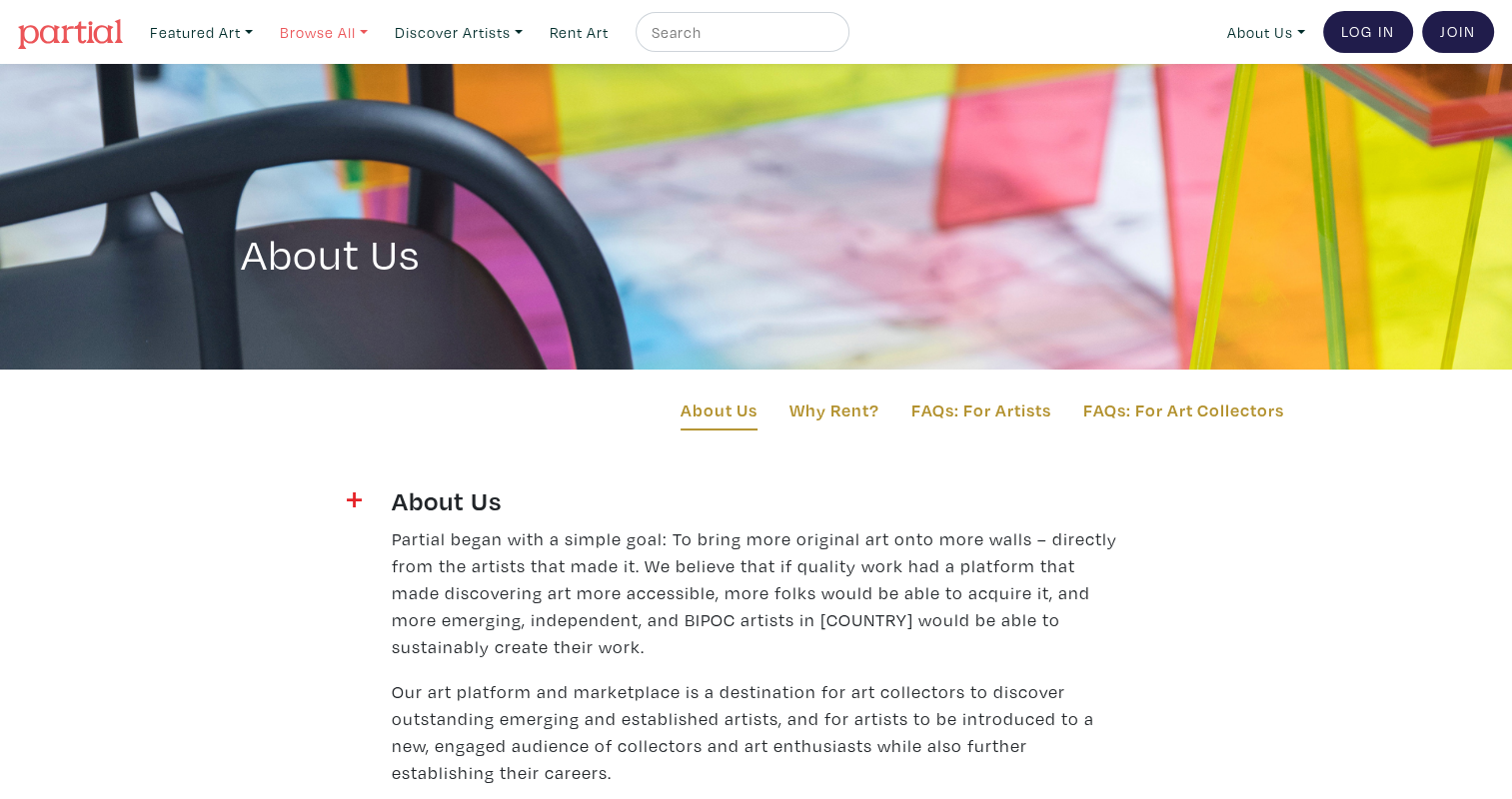 click on "Browse All" at bounding box center [201, 32] 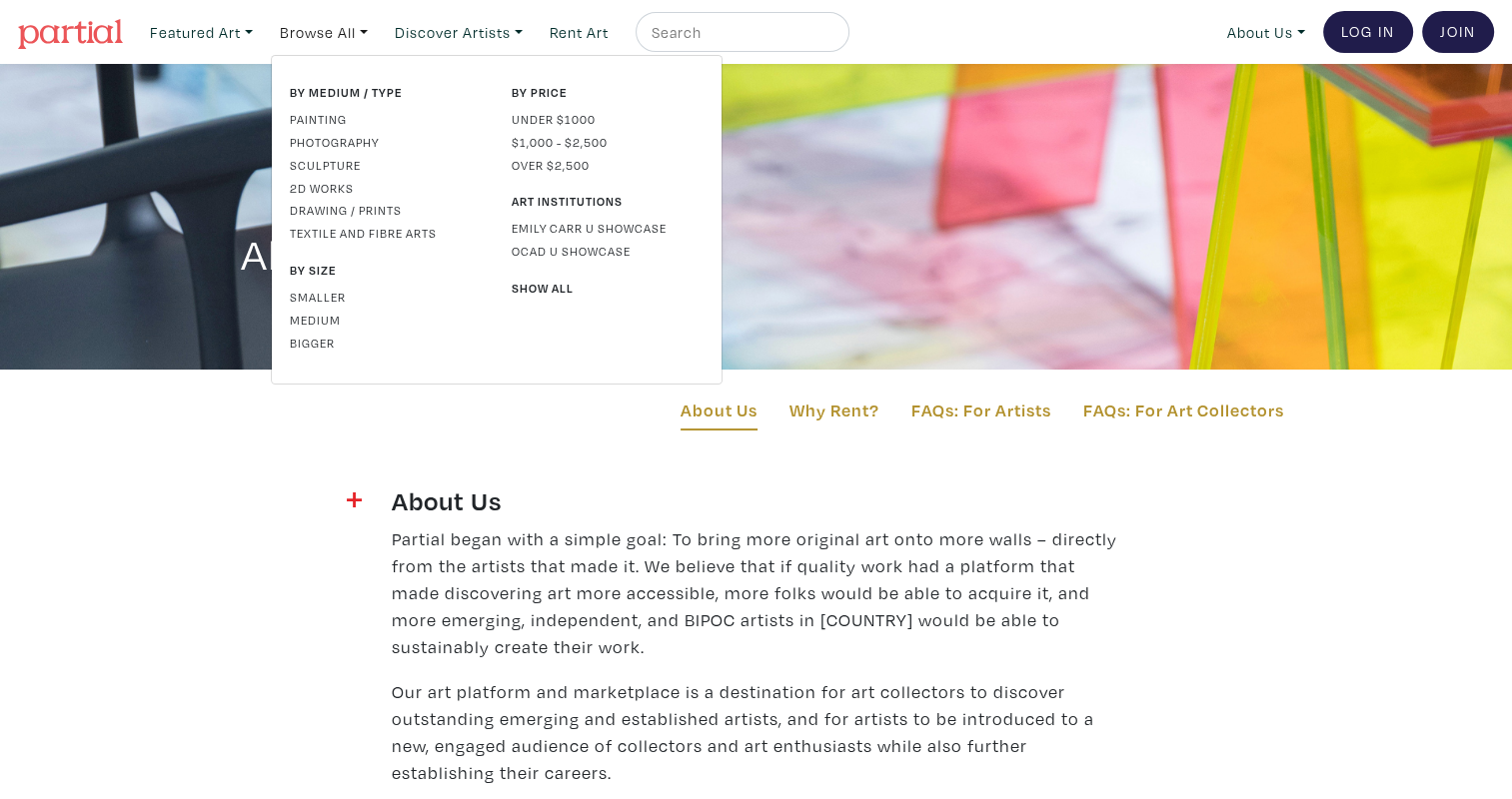 click on "Painting" at bounding box center [386, 119] 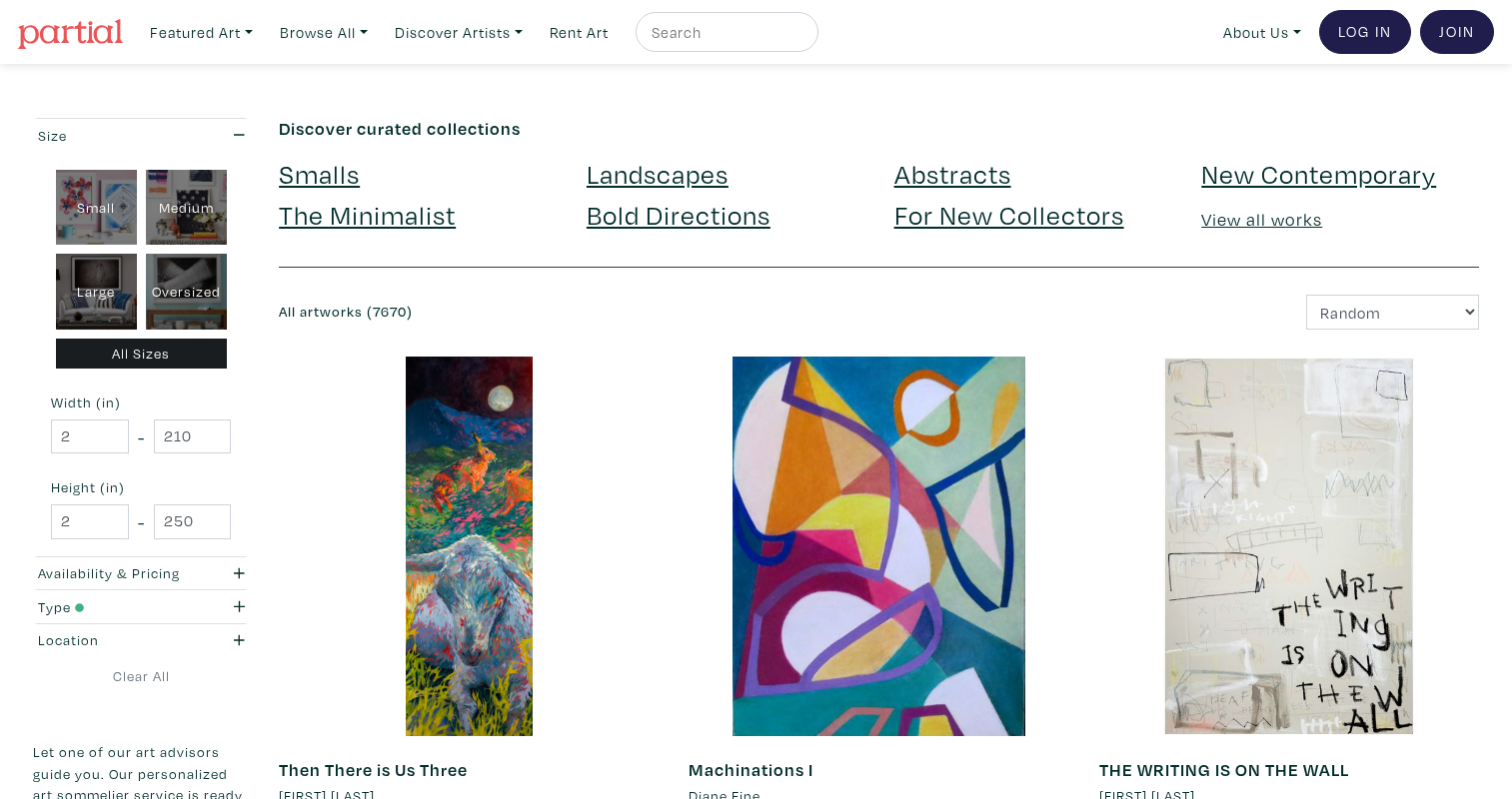 scroll, scrollTop: 0, scrollLeft: 0, axis: both 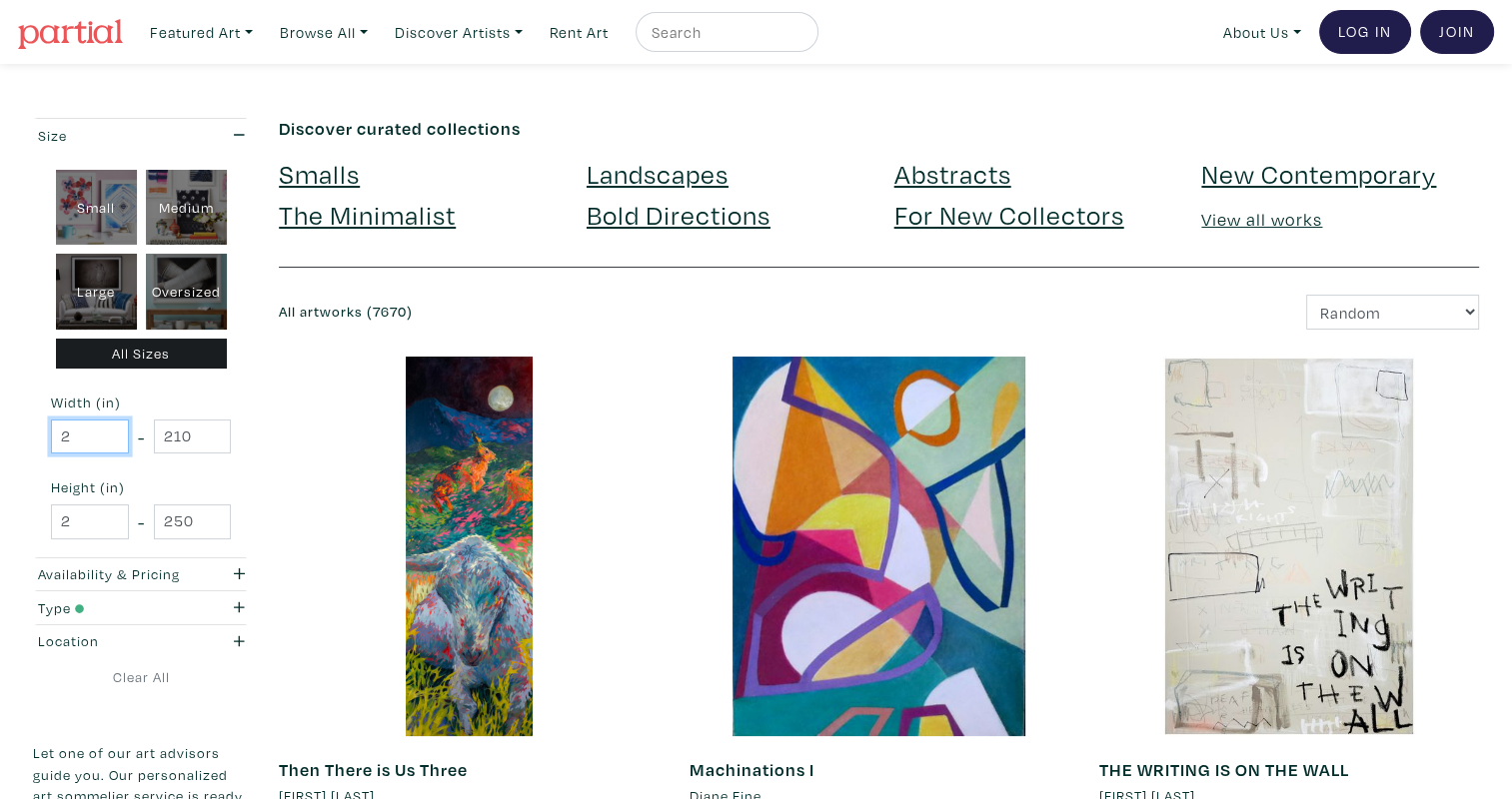 click on "2" at bounding box center [90, 436] 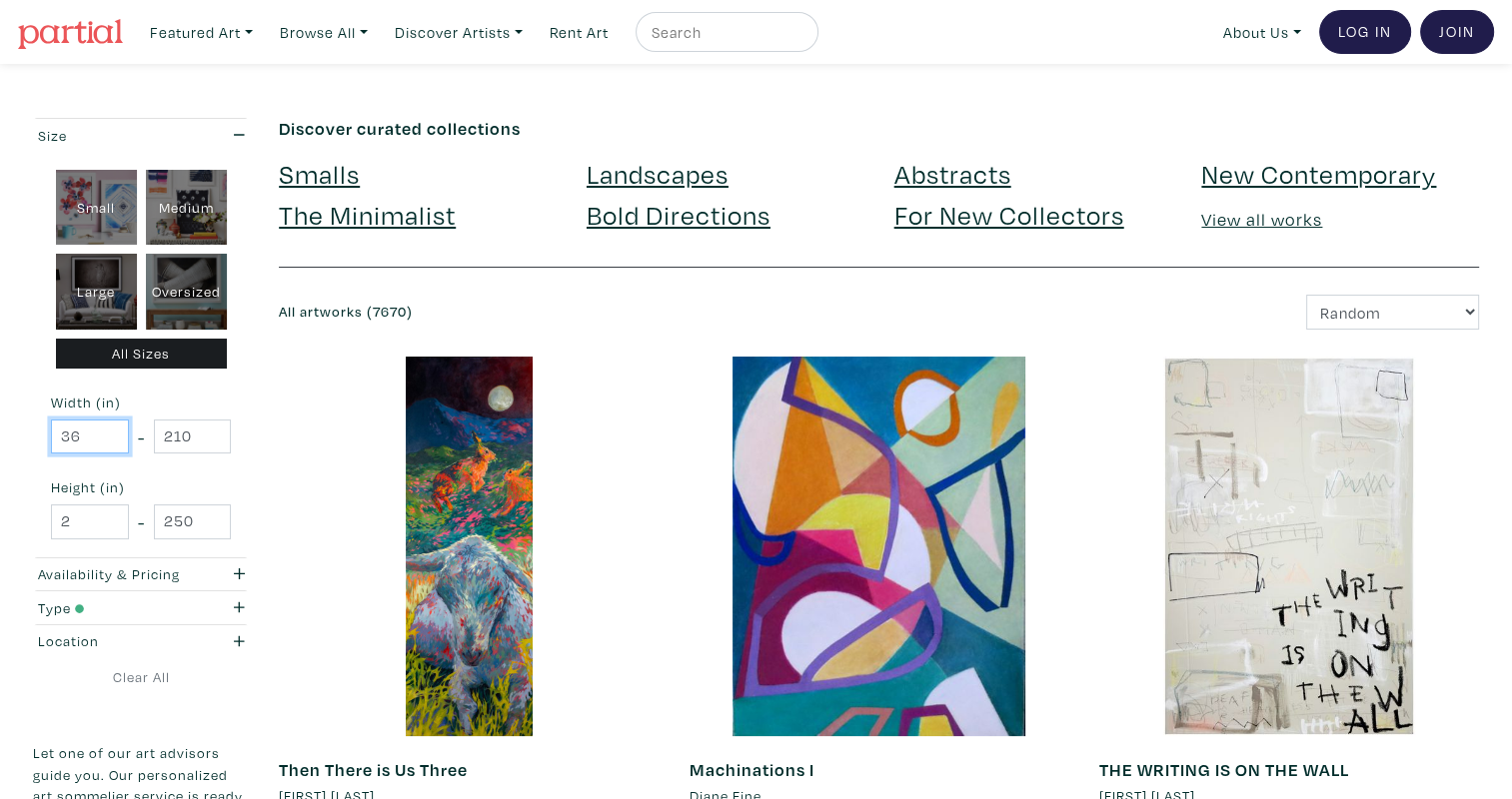 type on "36" 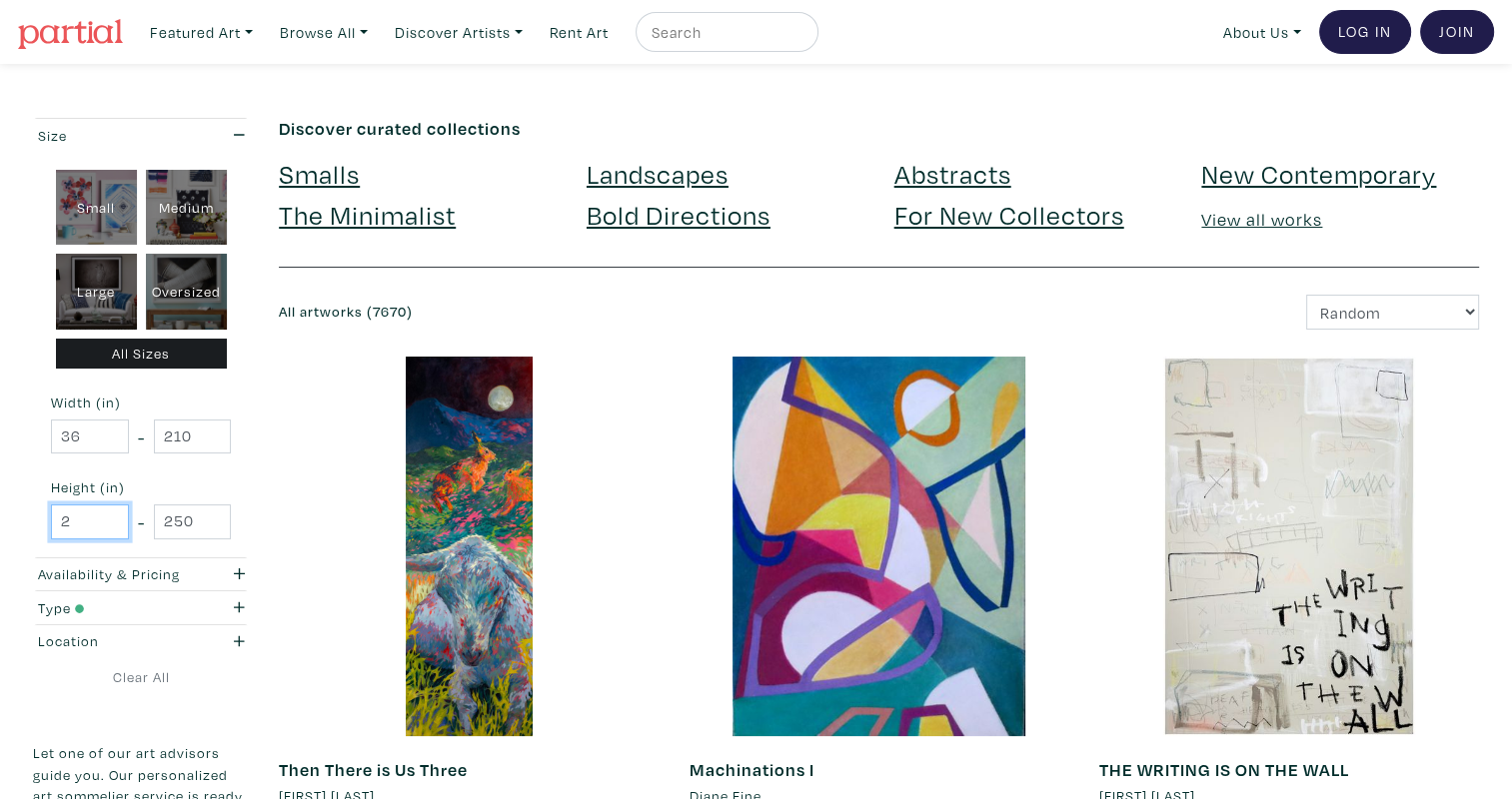 drag, startPoint x: 92, startPoint y: 527, endPoint x: 5, endPoint y: 514, distance: 87.965902 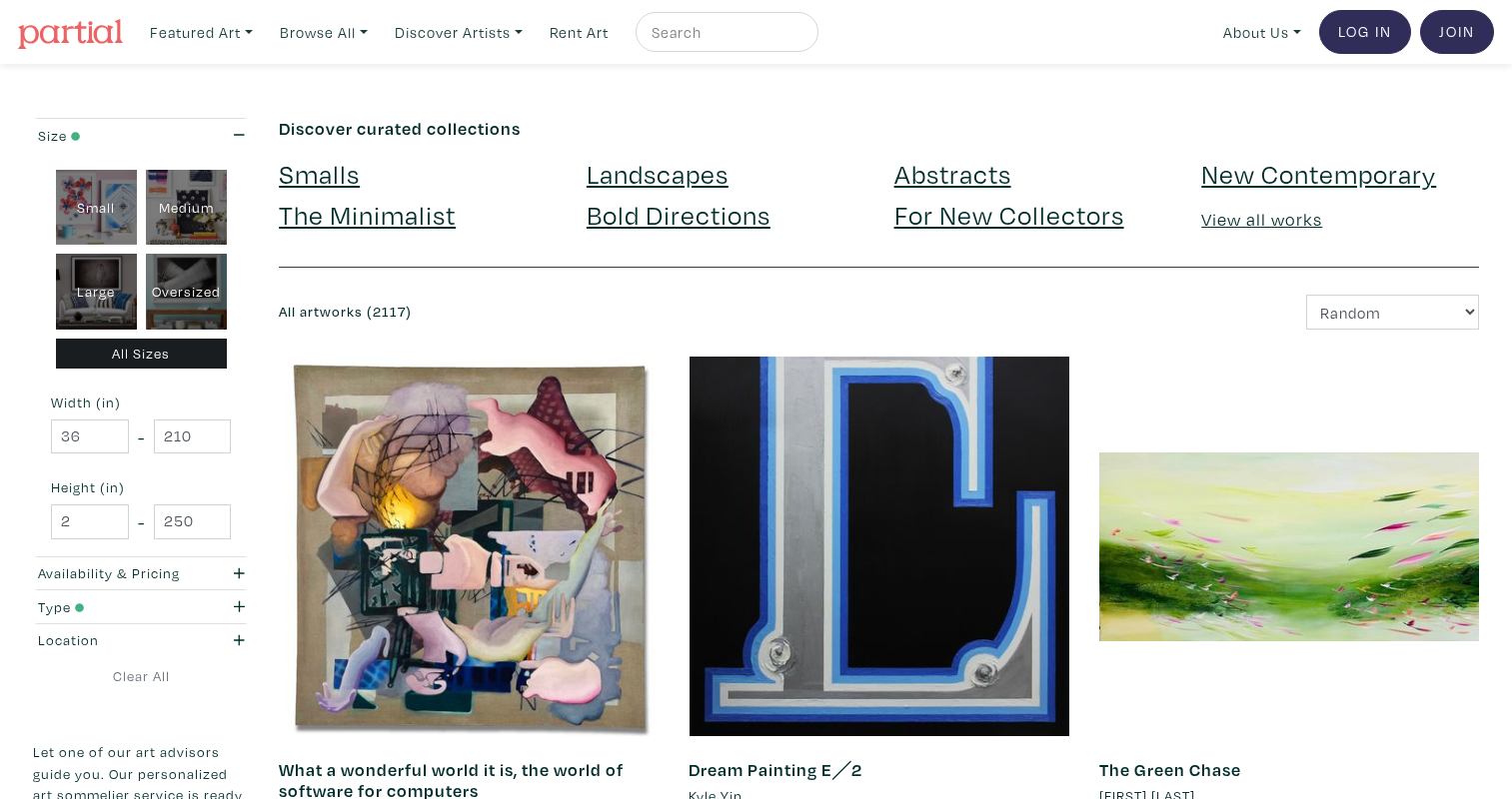 scroll, scrollTop: 0, scrollLeft: 0, axis: both 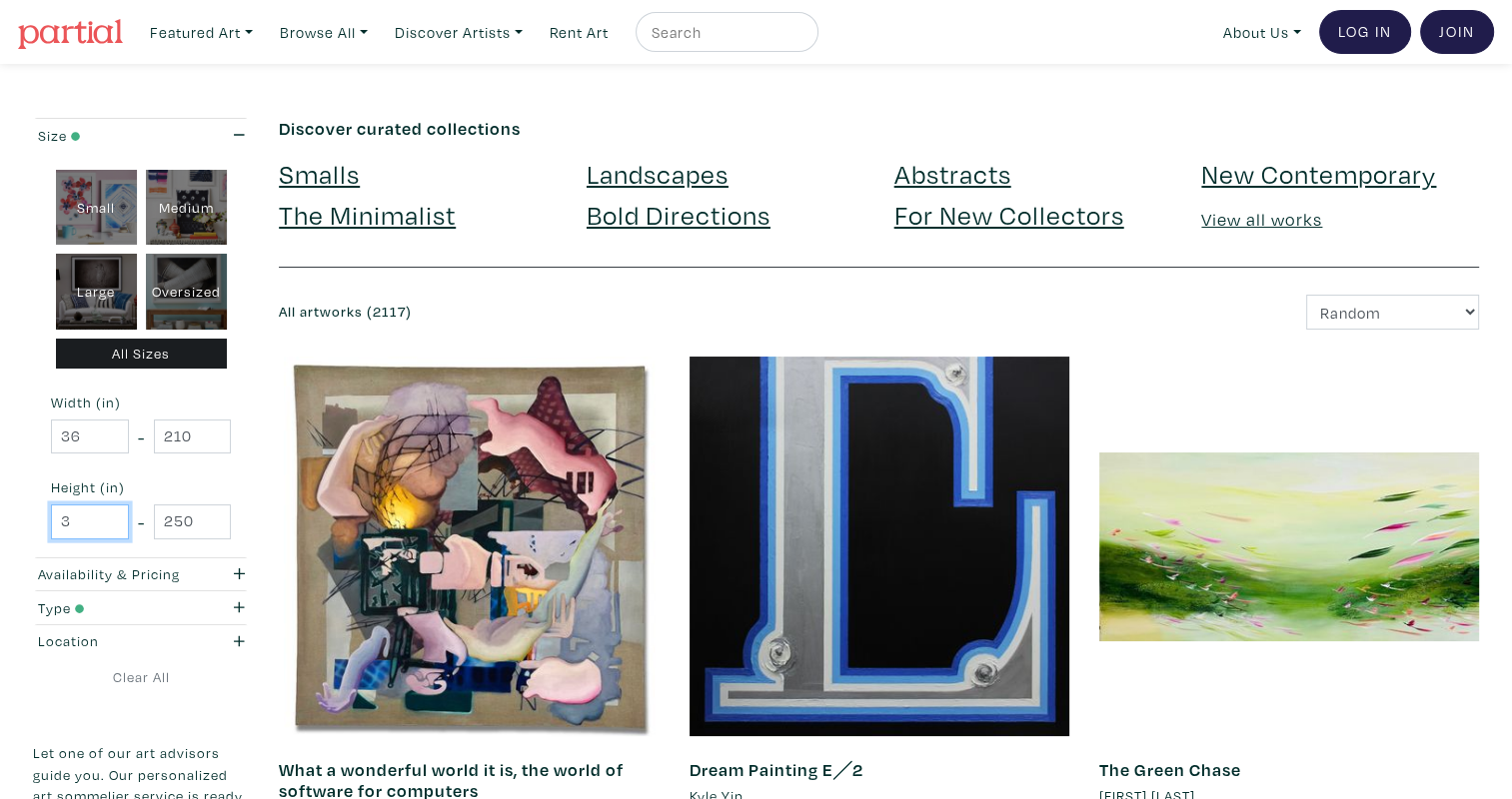 drag, startPoint x: 96, startPoint y: 524, endPoint x: 51, endPoint y: 515, distance: 45.891176 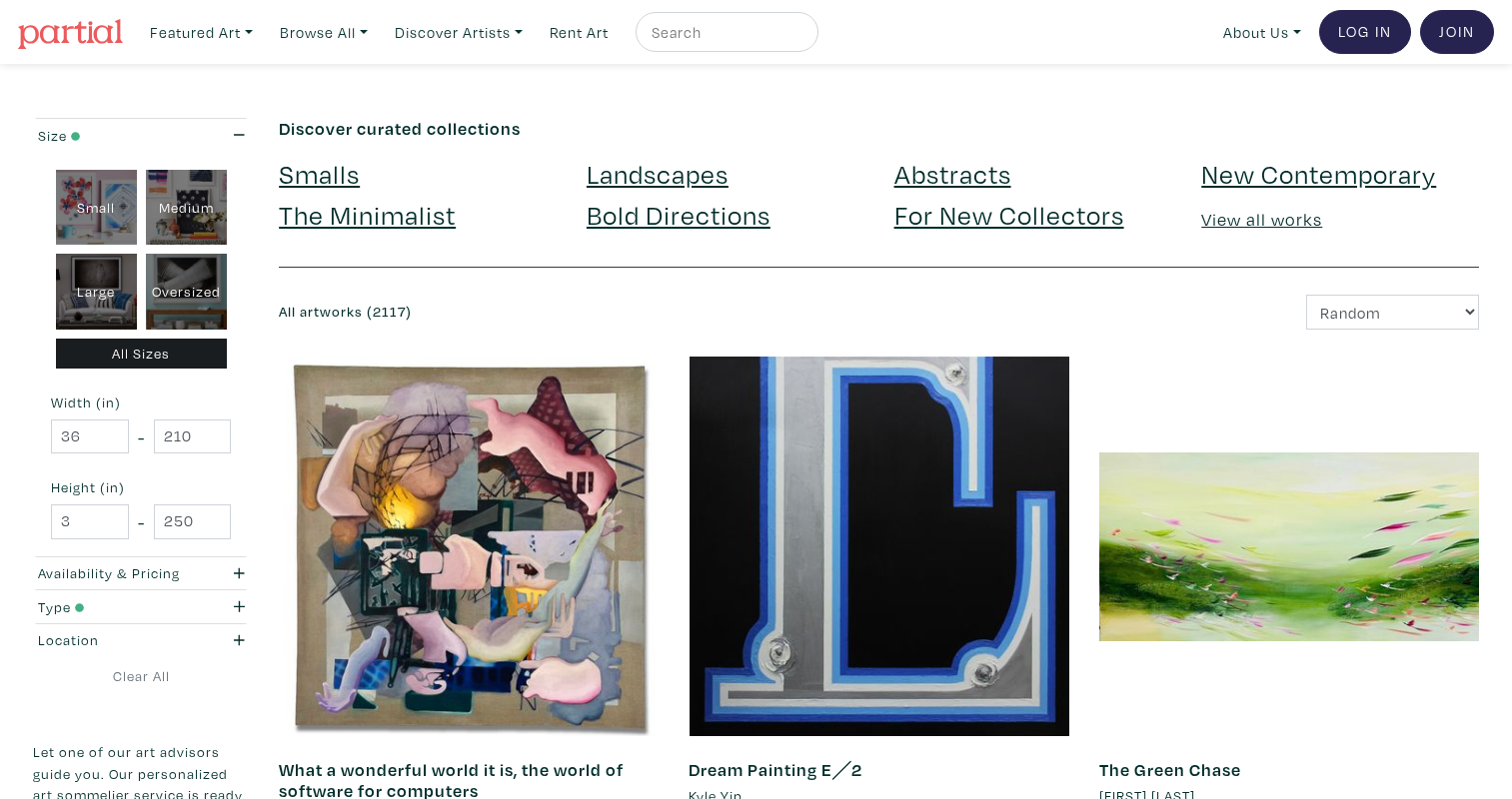 scroll, scrollTop: 0, scrollLeft: 0, axis: both 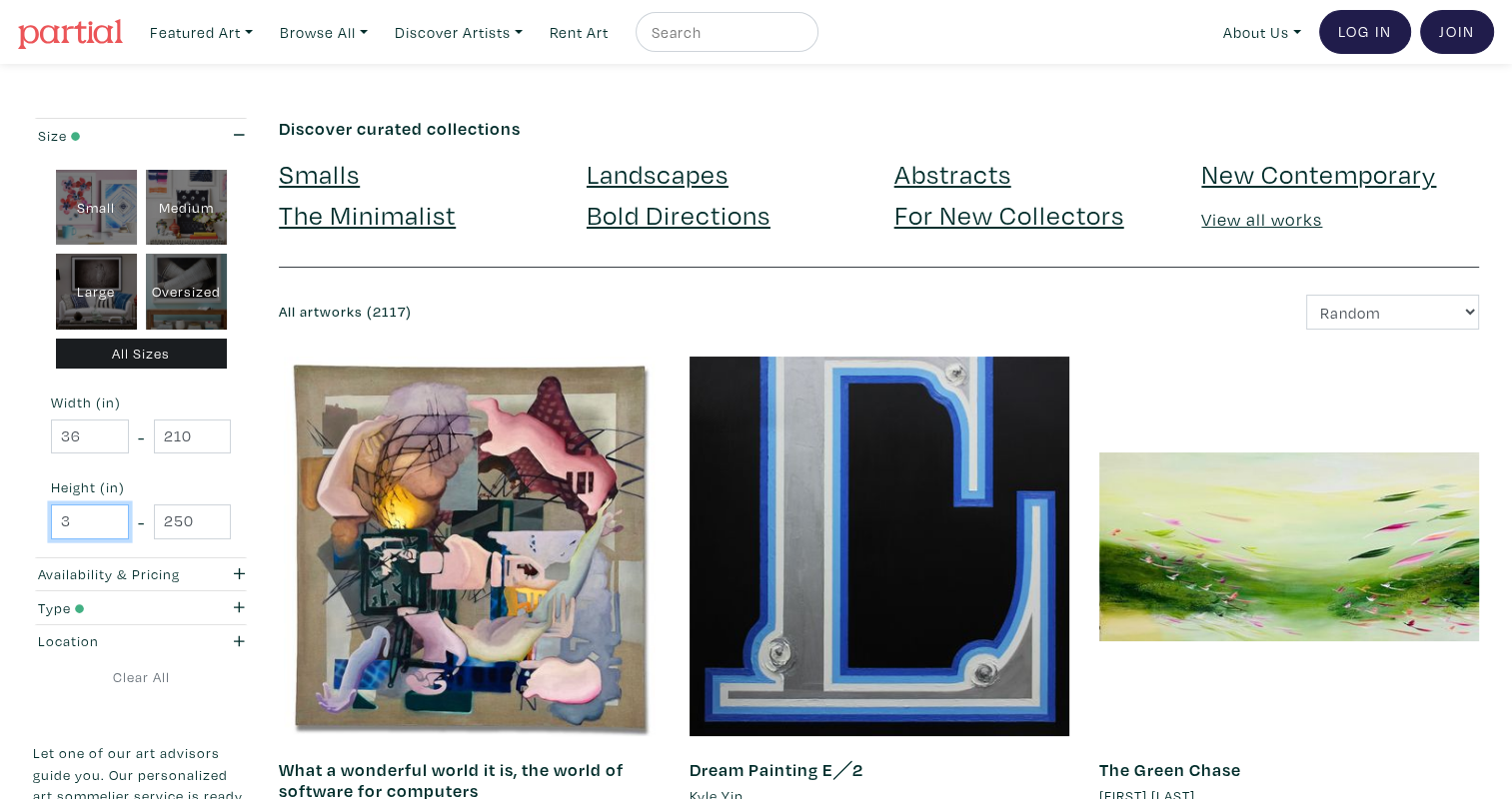 click on "3" at bounding box center [90, 521] 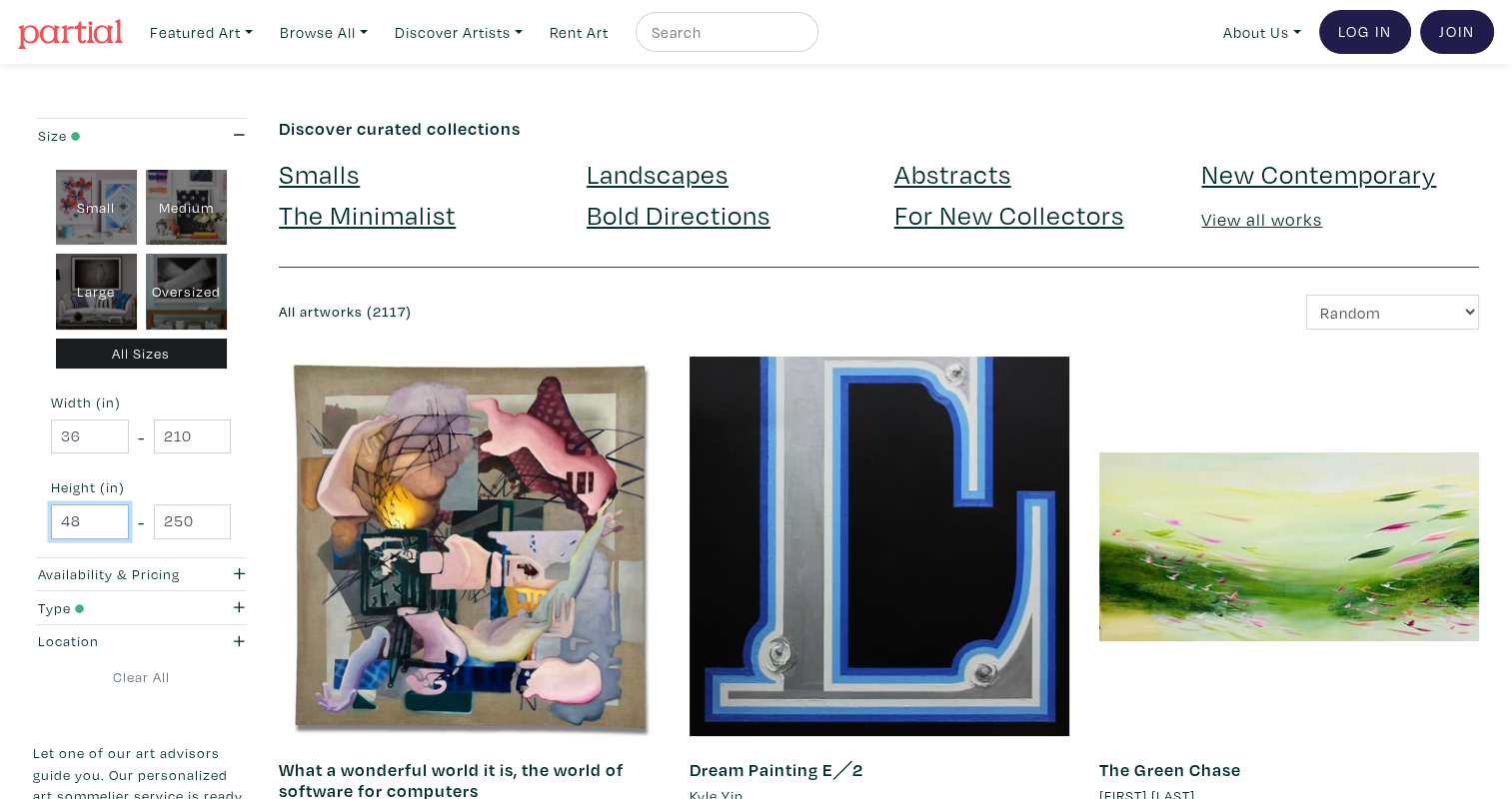 type on "48" 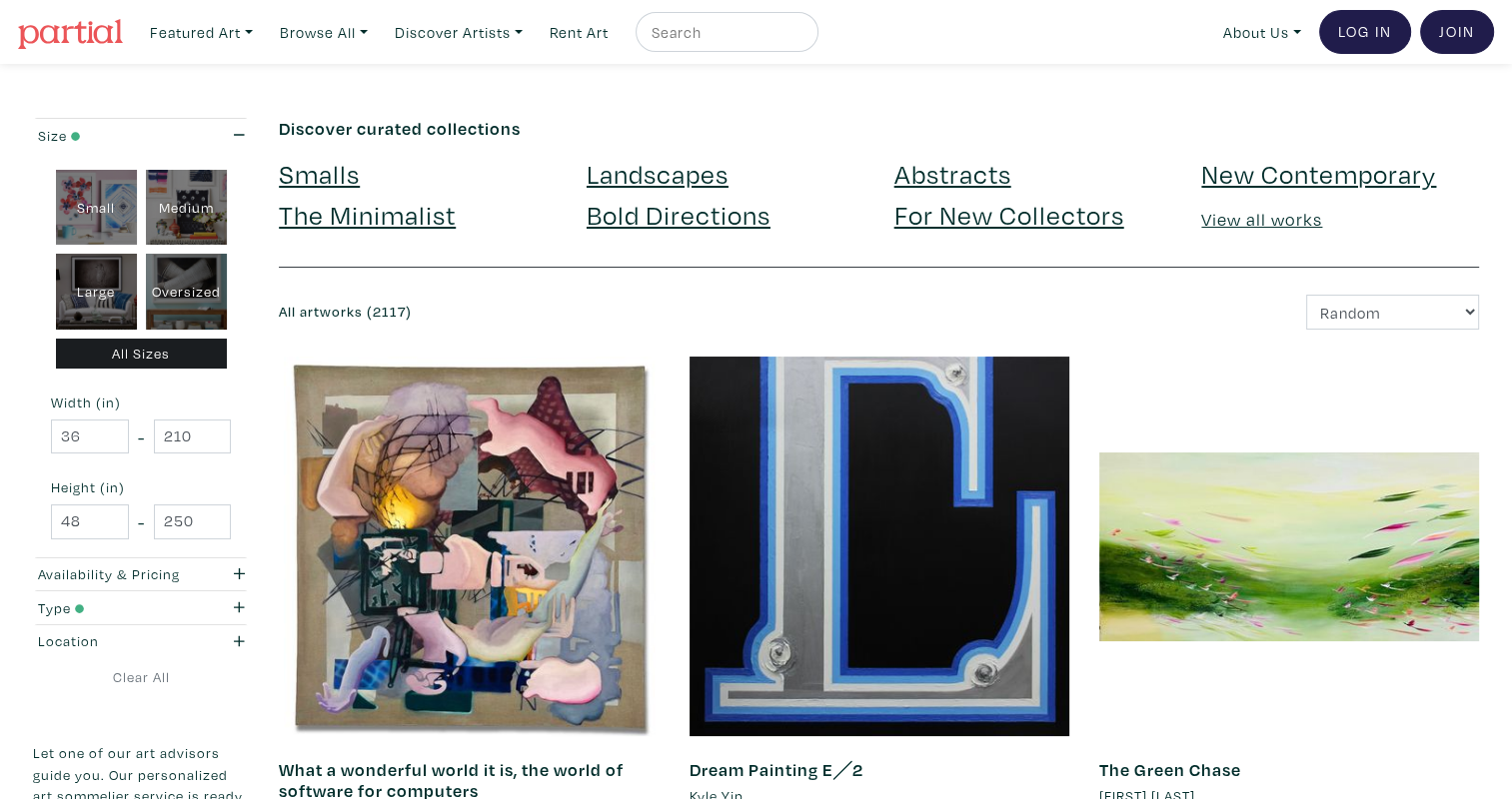 click on "Small
Medium
Large
Oversized
All Sizes
Width (in)
36
-
210
Height (in)
48
-
250" at bounding box center [141, 355] 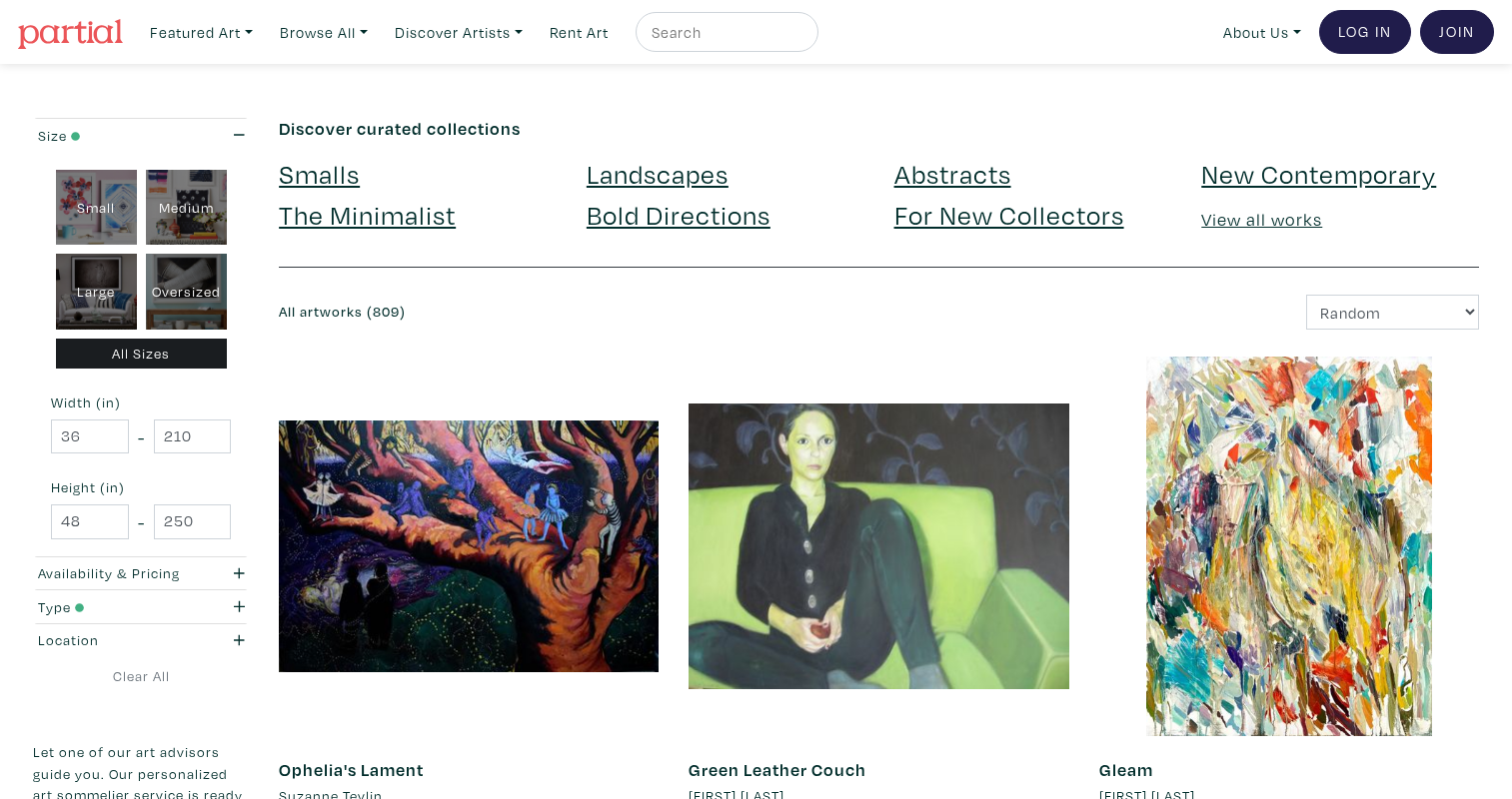 scroll, scrollTop: 0, scrollLeft: 0, axis: both 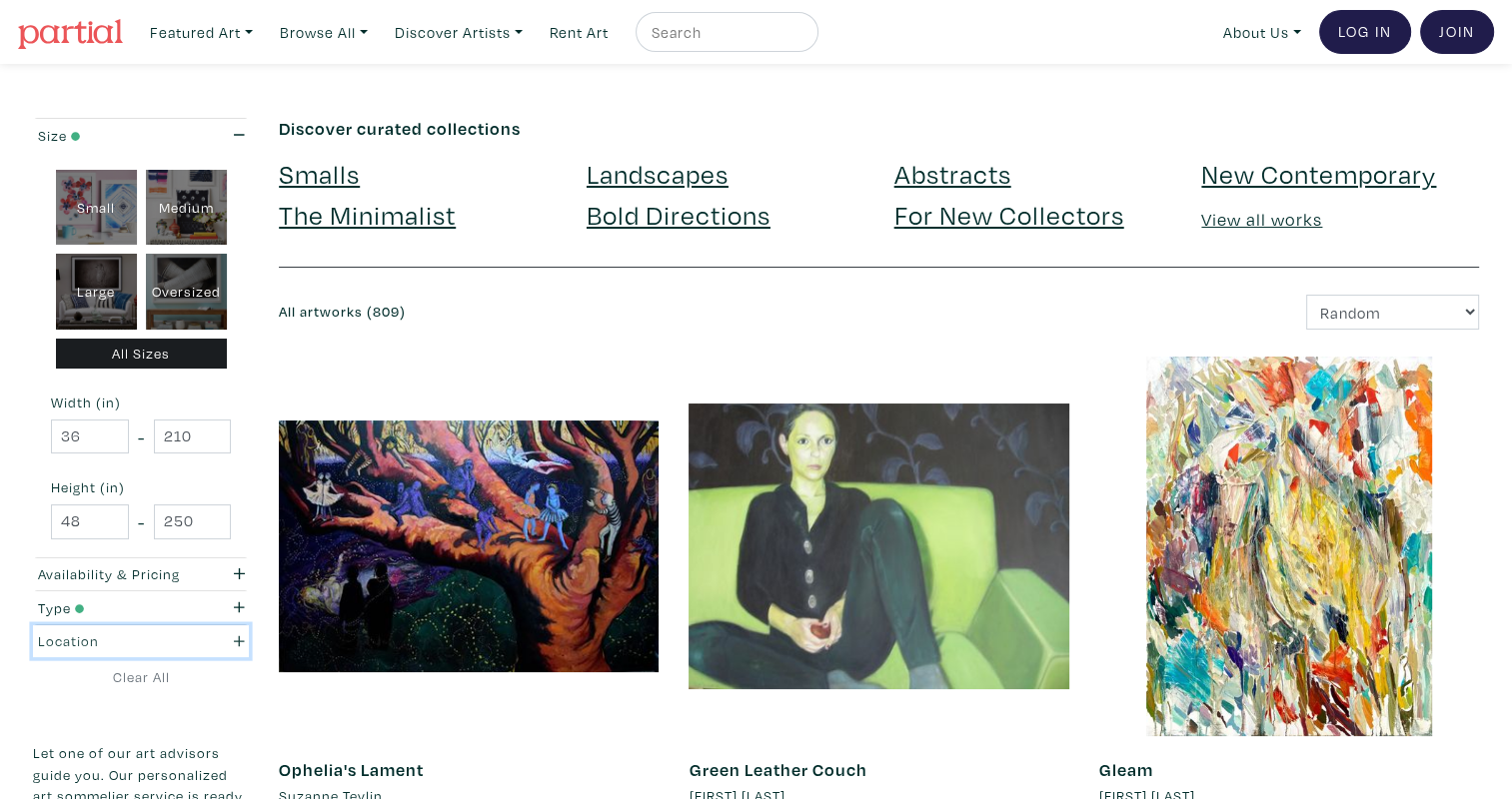 click at bounding box center (229, 641) 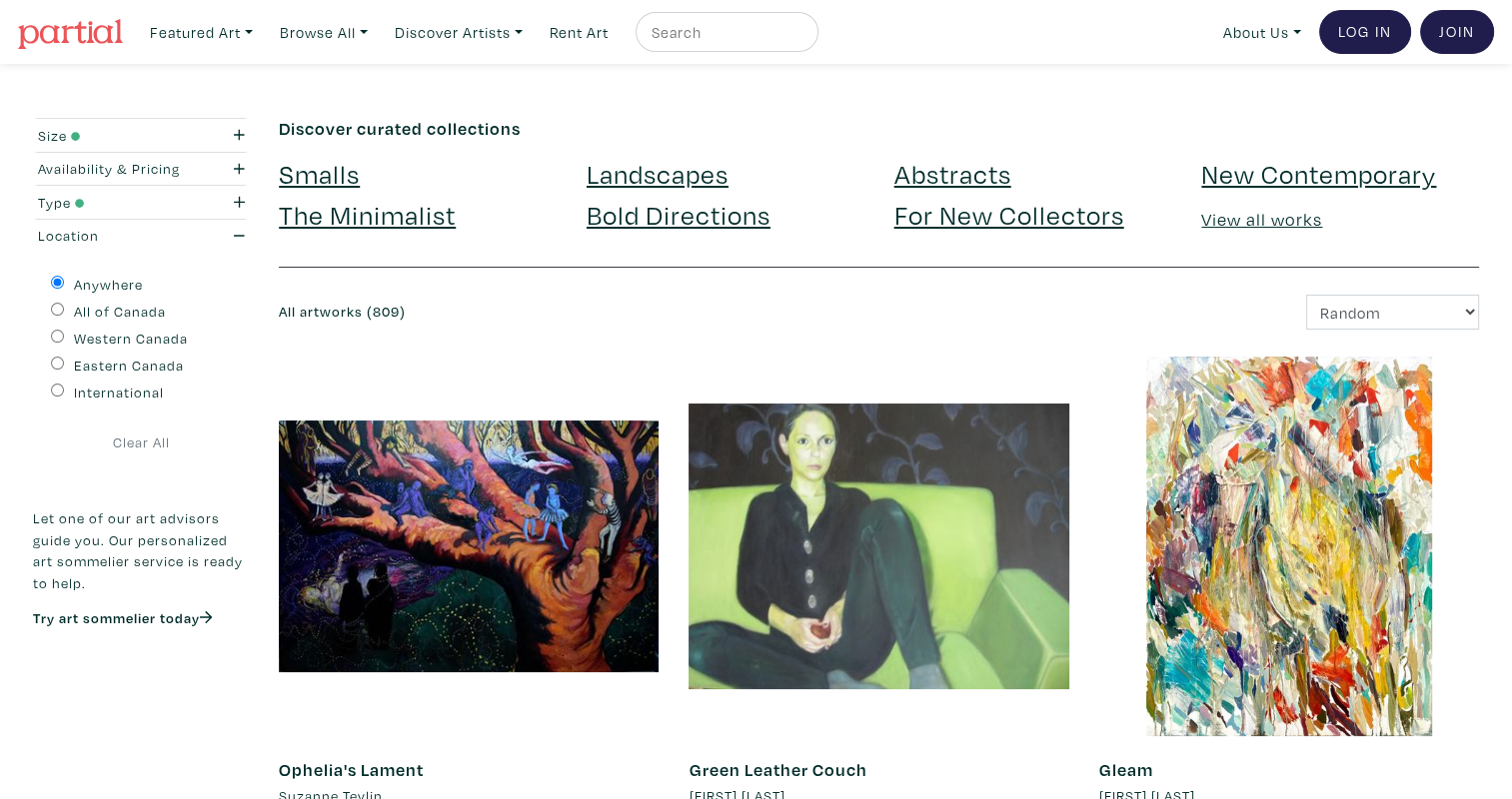 click on "Eastern Canada" at bounding box center [129, 366] 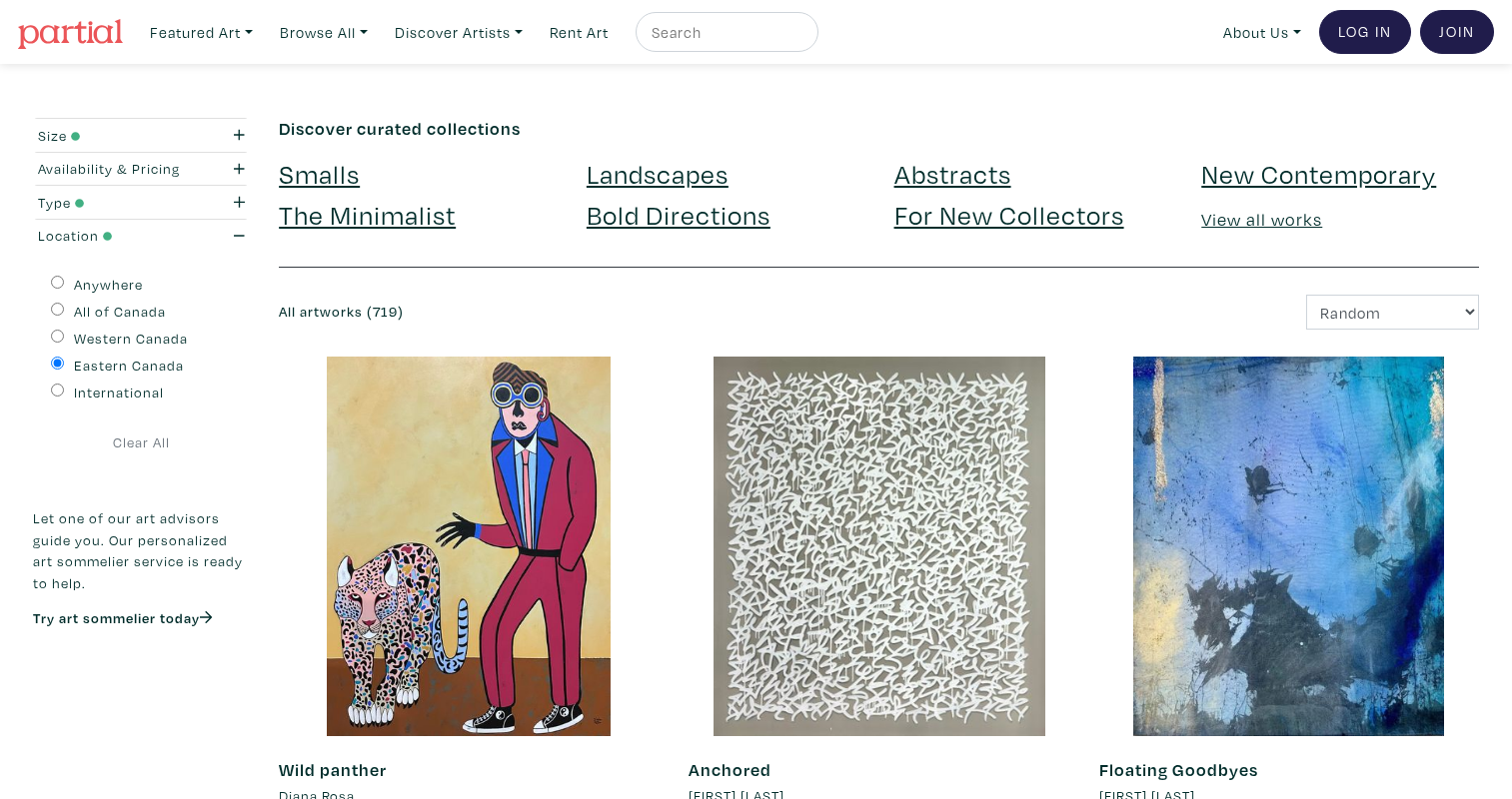 scroll, scrollTop: 0, scrollLeft: 0, axis: both 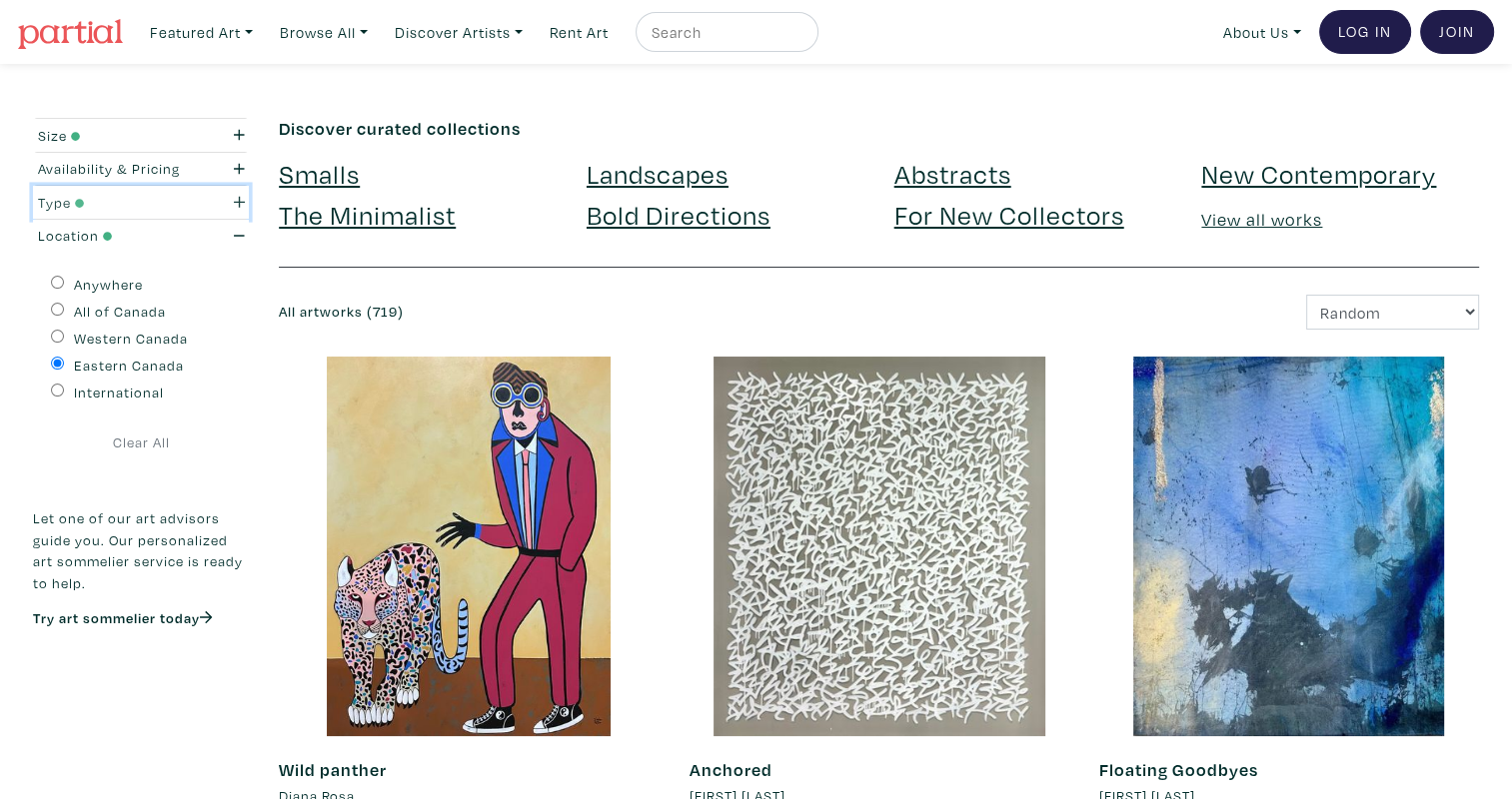 click on "Type" at bounding box center (112, 203) 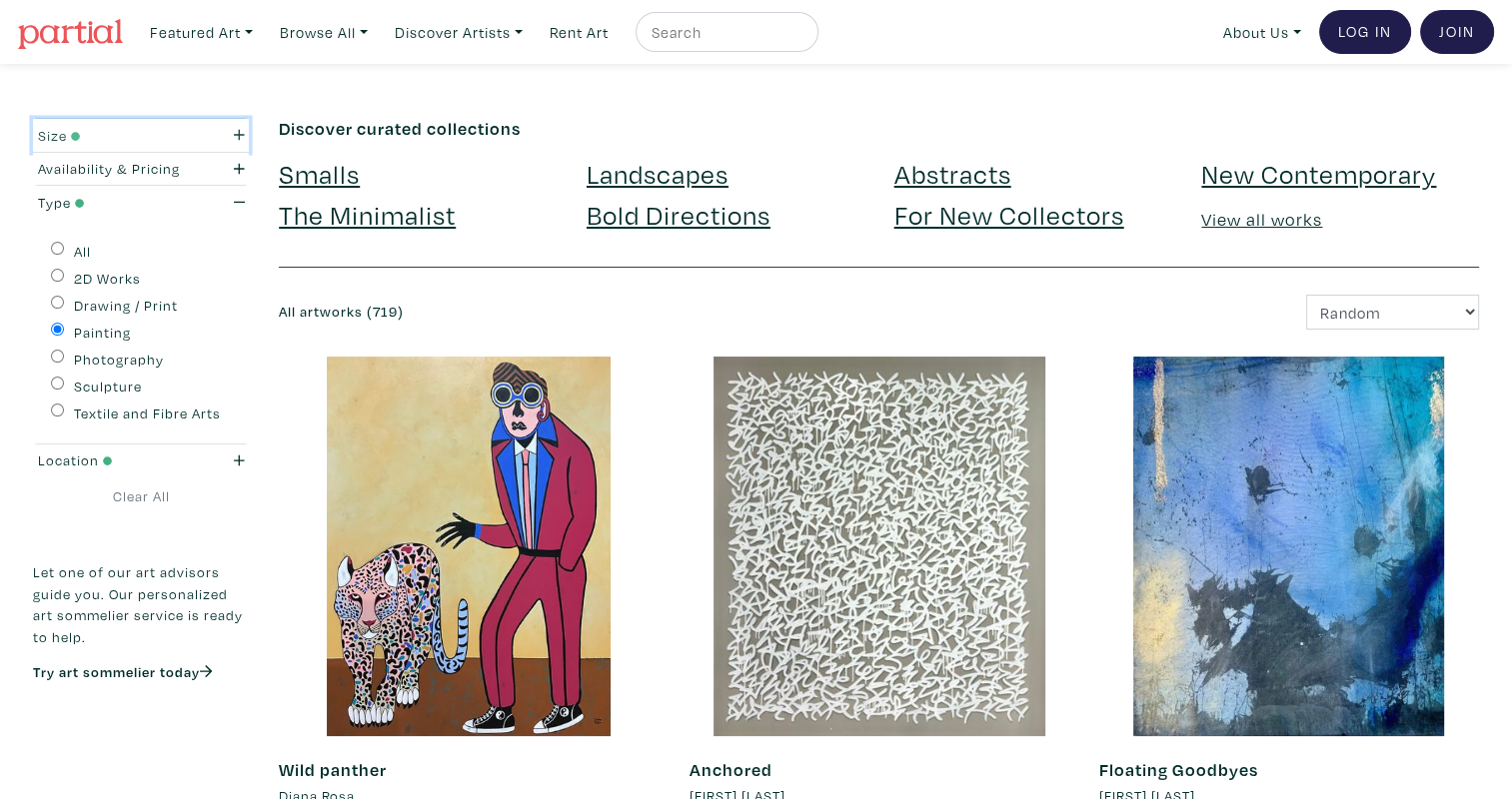 click at bounding box center [229, 136] 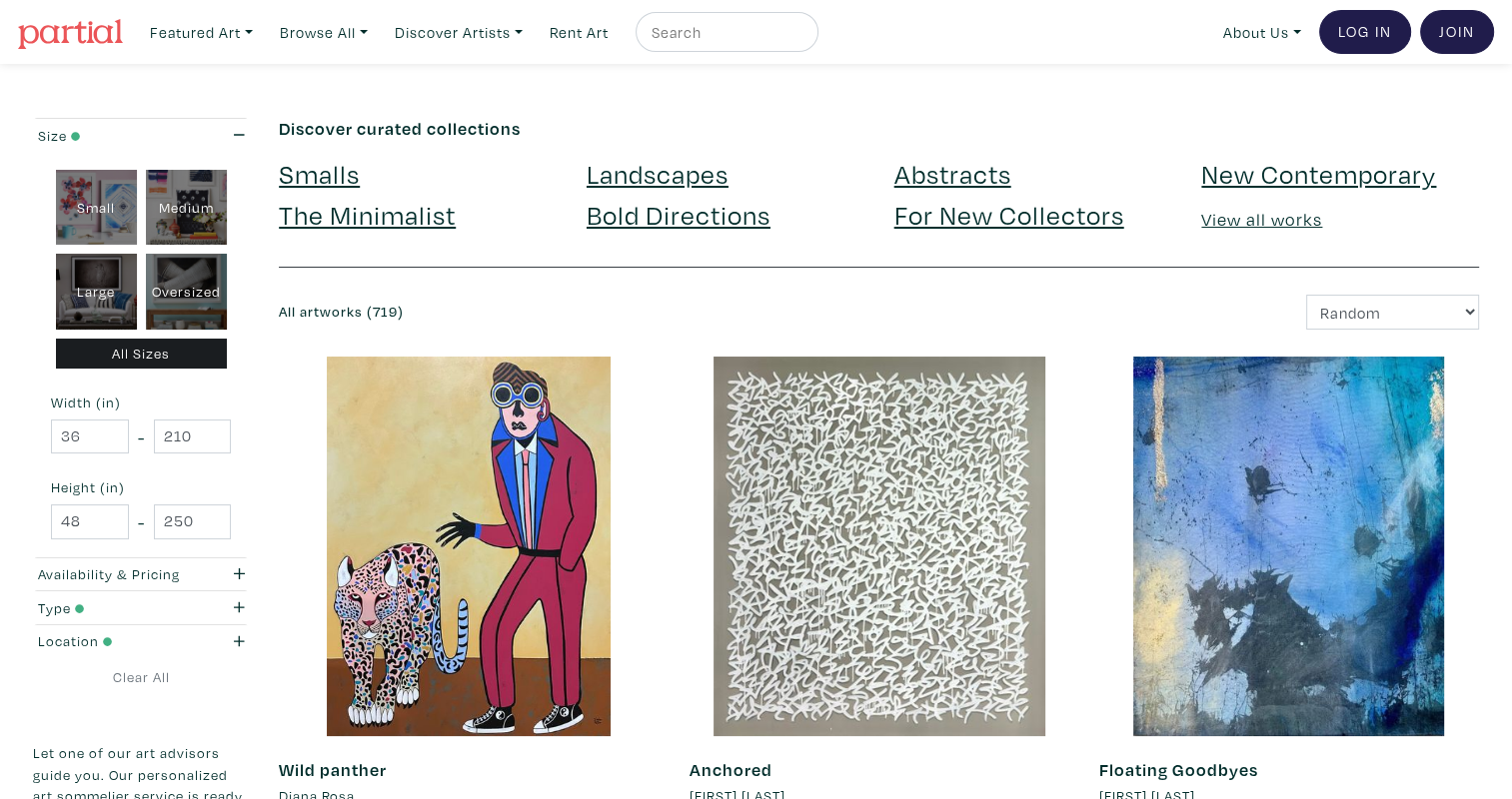 click on "Size
Small
Medium
Large
Oversized
All Sizes
Width (in)
36
-
210
Height (in)
48
-
250
Availability & Pricing
All" at bounding box center (141, 2718) 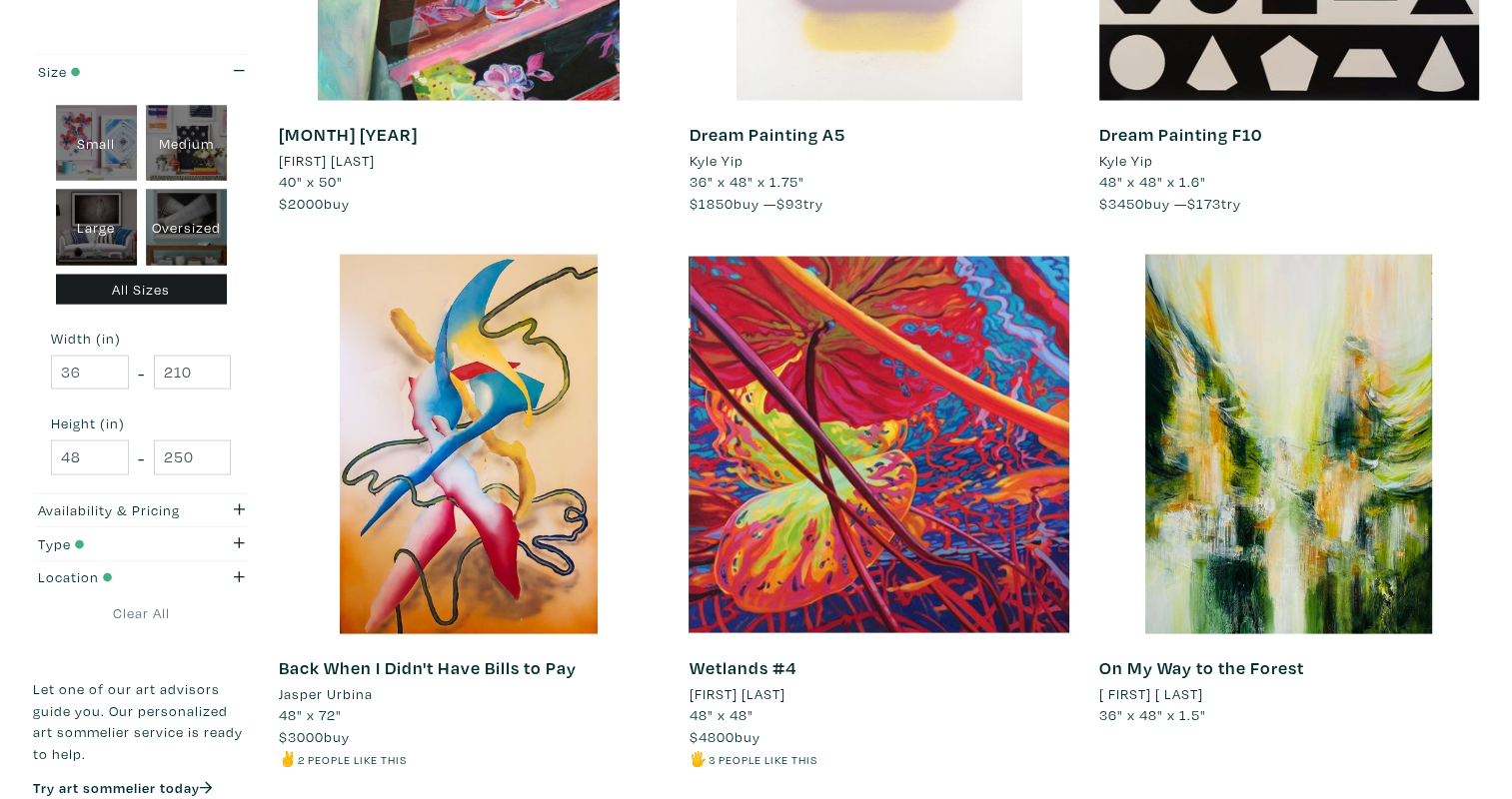 scroll, scrollTop: 4107, scrollLeft: 0, axis: vertical 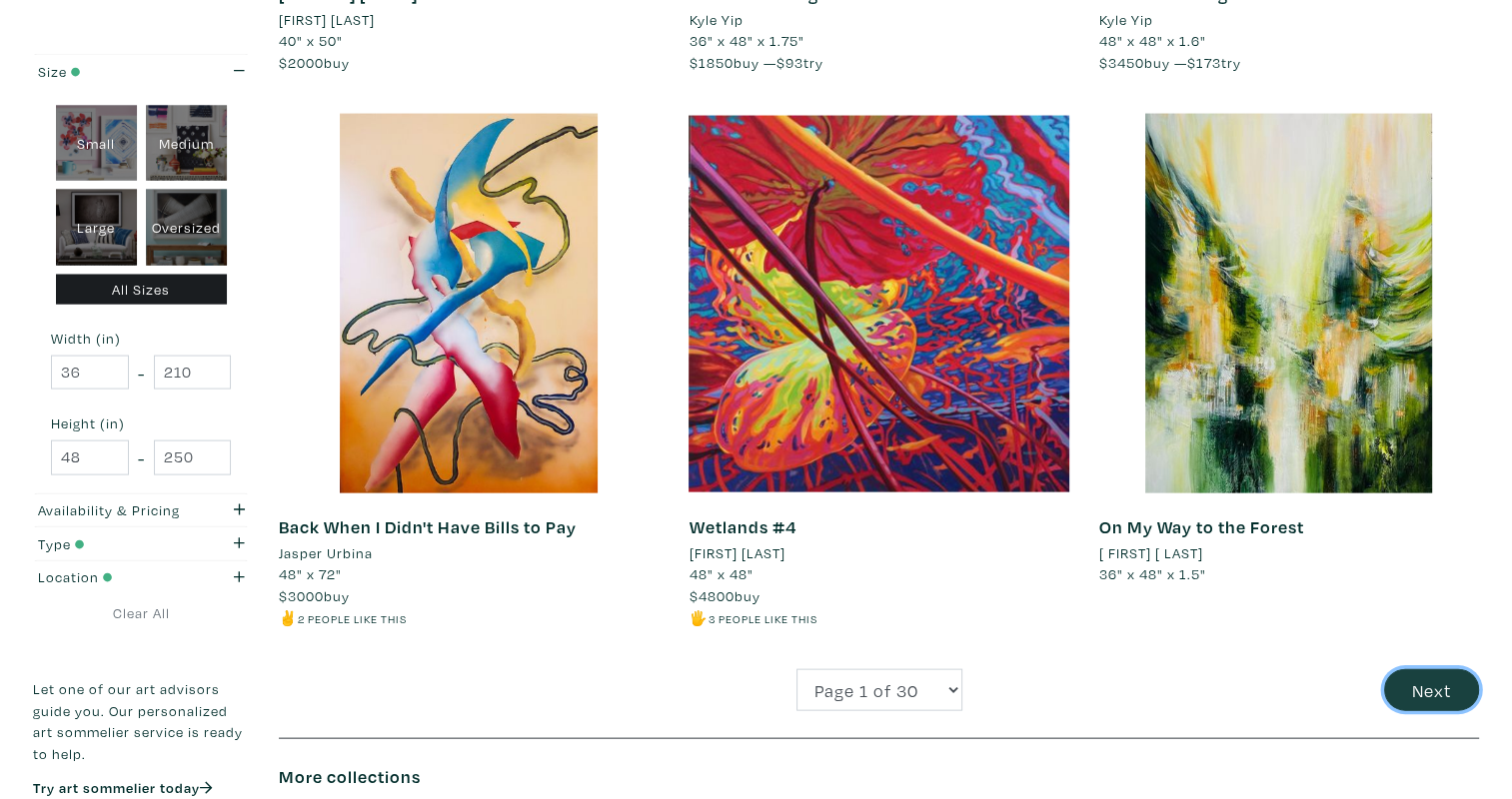 click on "Next" at bounding box center [1431, 690] 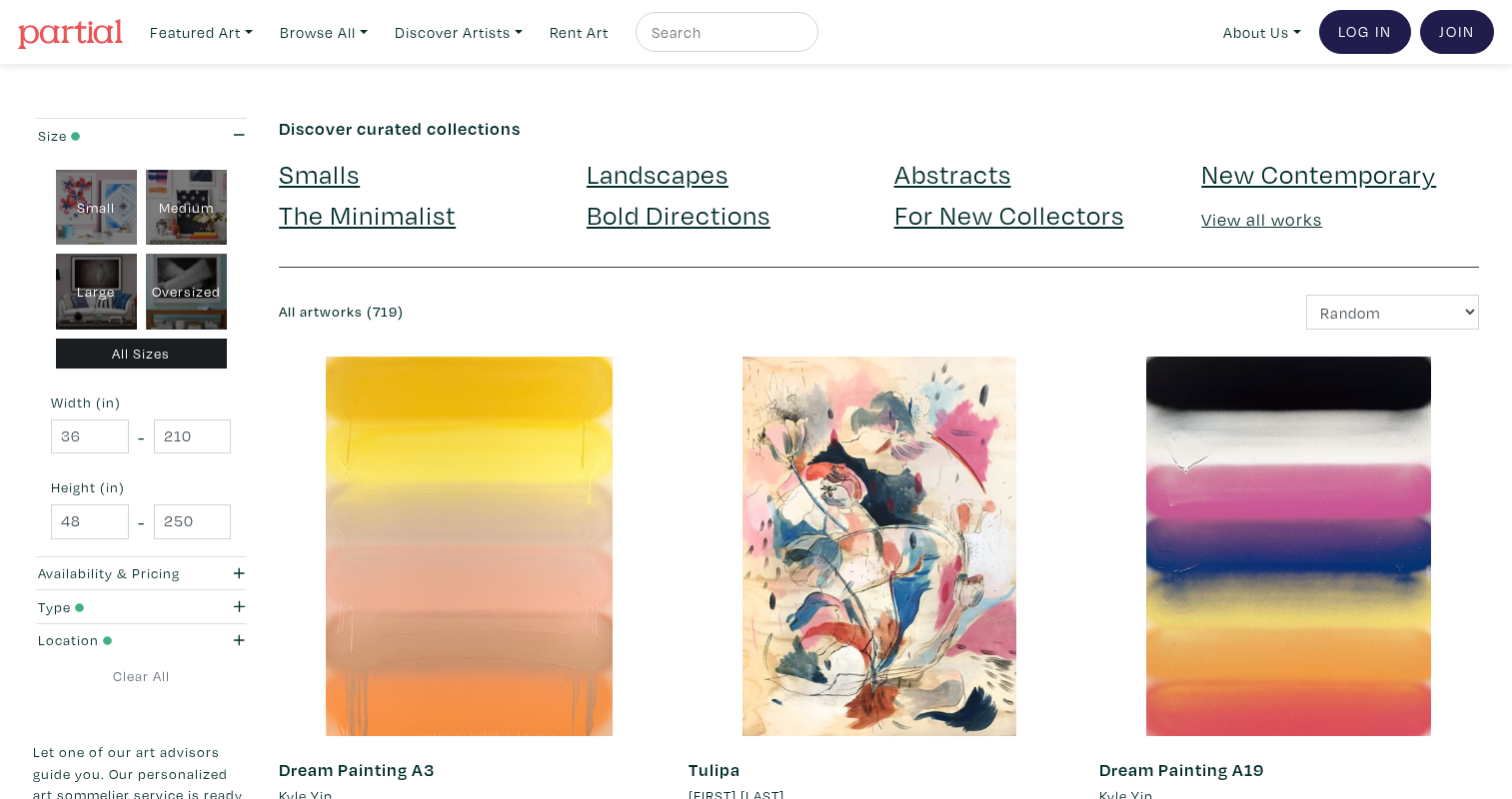 scroll, scrollTop: 0, scrollLeft: 0, axis: both 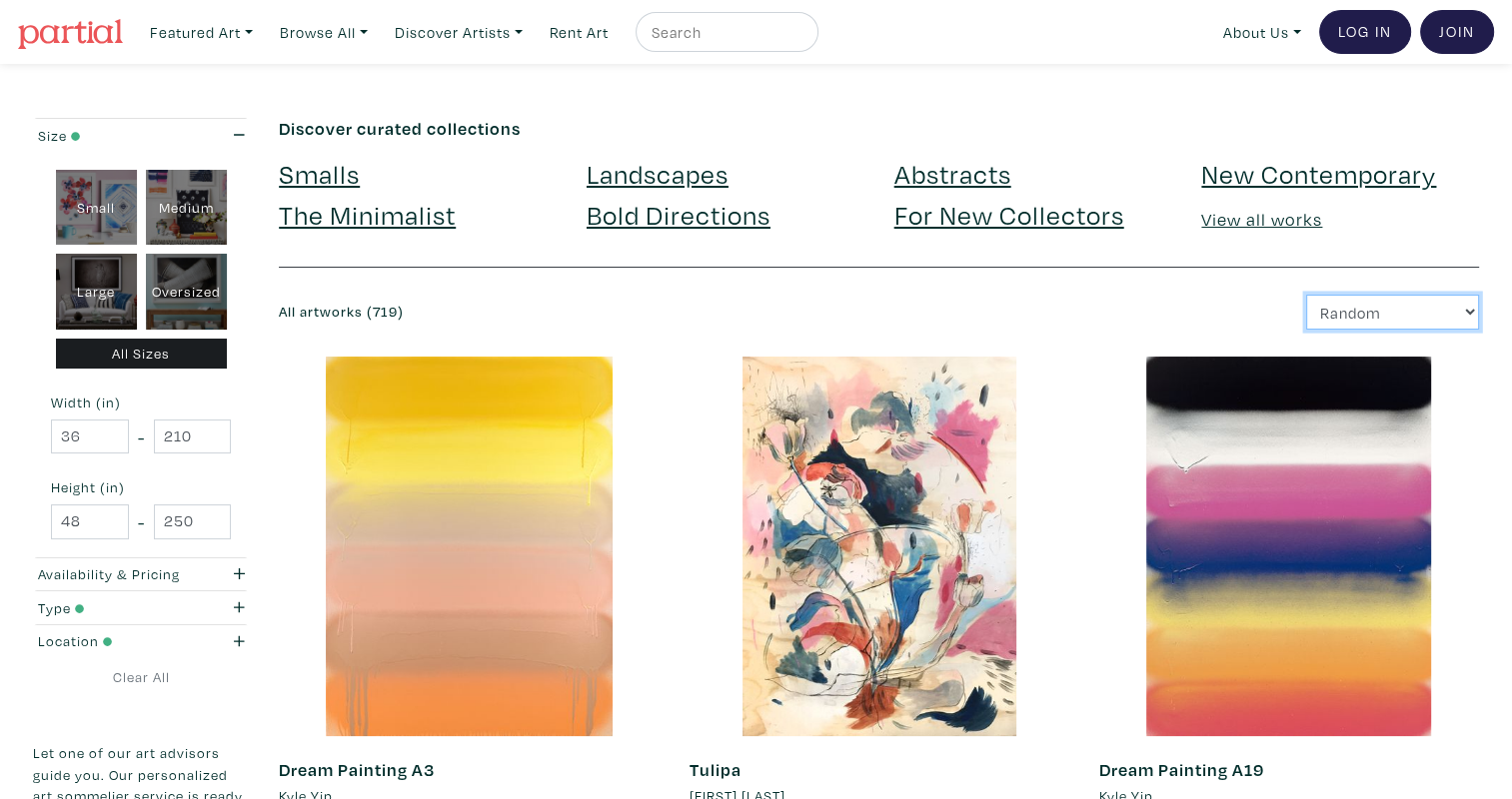 click on "Newest
Random
Price: Low to High
Price: High to Low" at bounding box center (1392, 312) 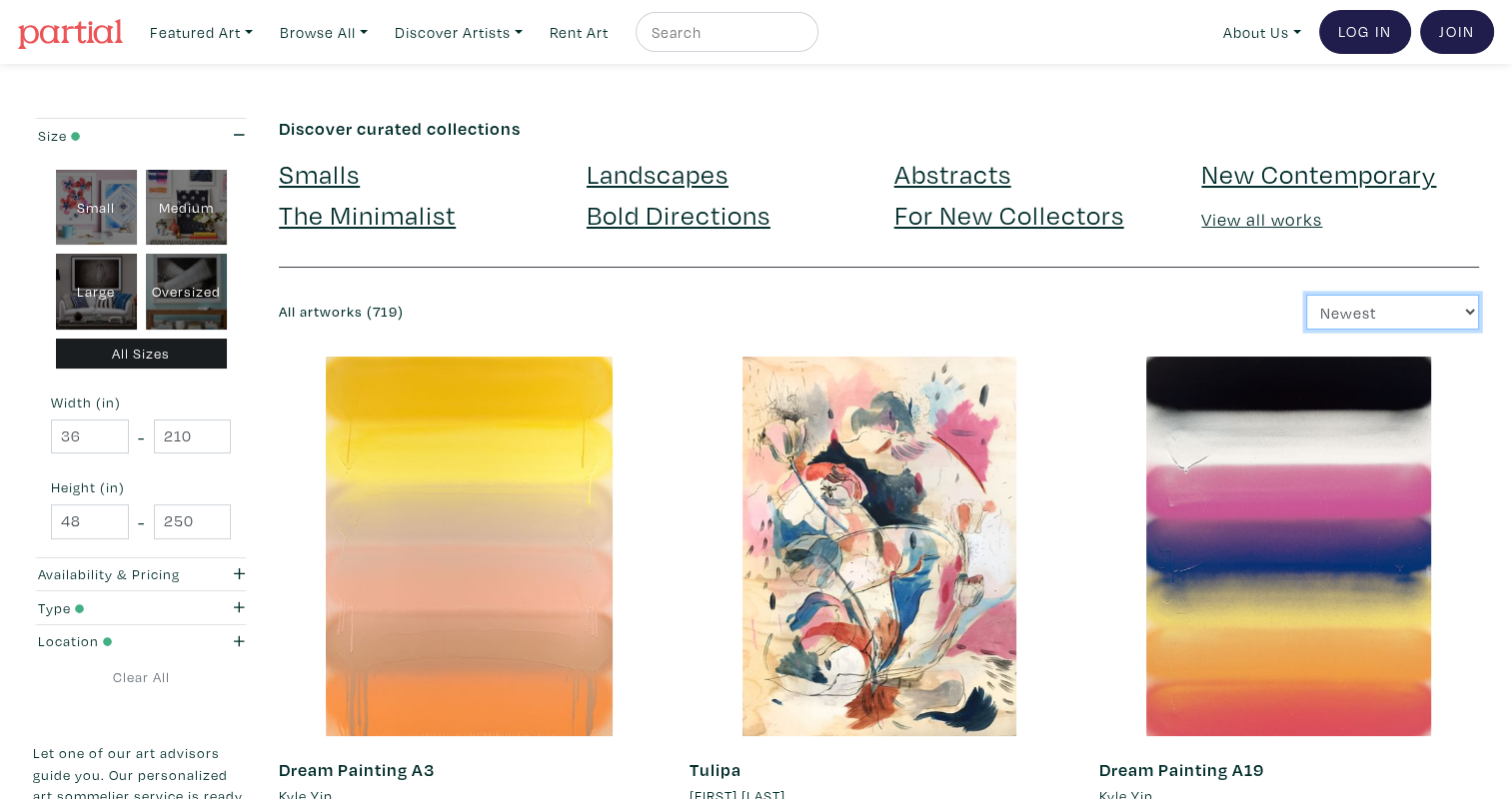 click on "Newest
Random
Price: Low to High
Price: High to Low" at bounding box center (1392, 312) 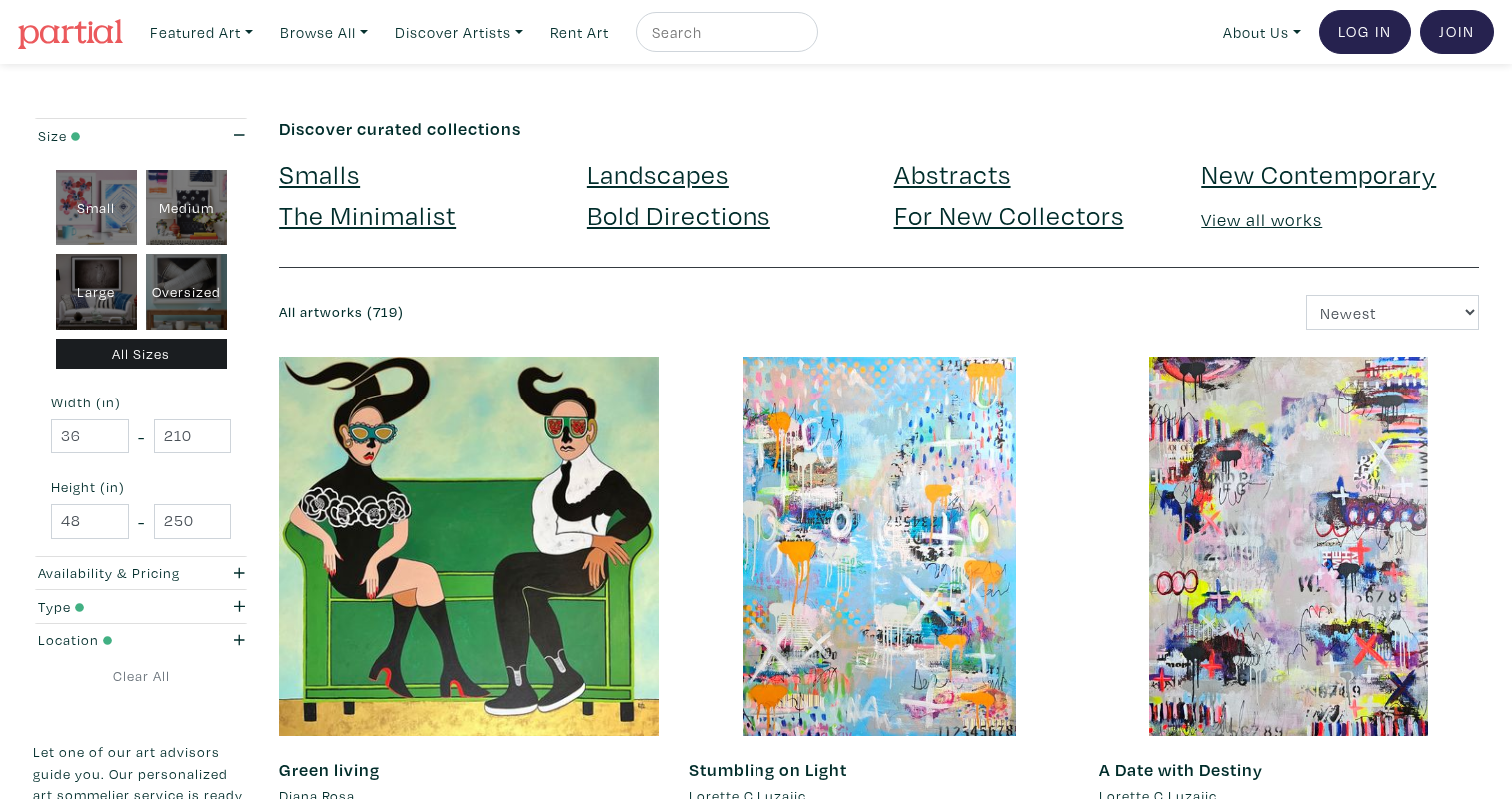 scroll, scrollTop: 0, scrollLeft: 0, axis: both 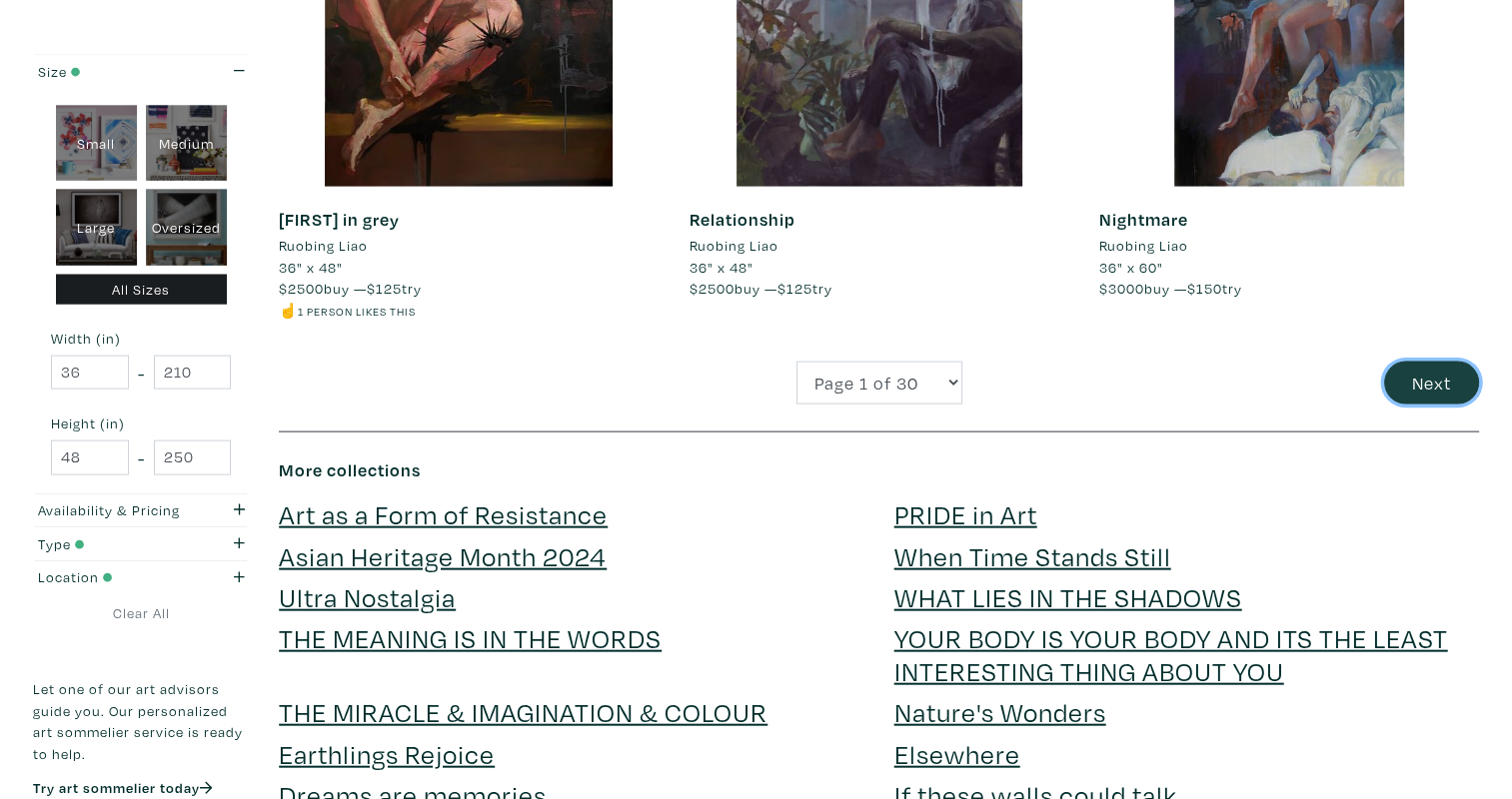 click on "Next" at bounding box center [1431, 383] 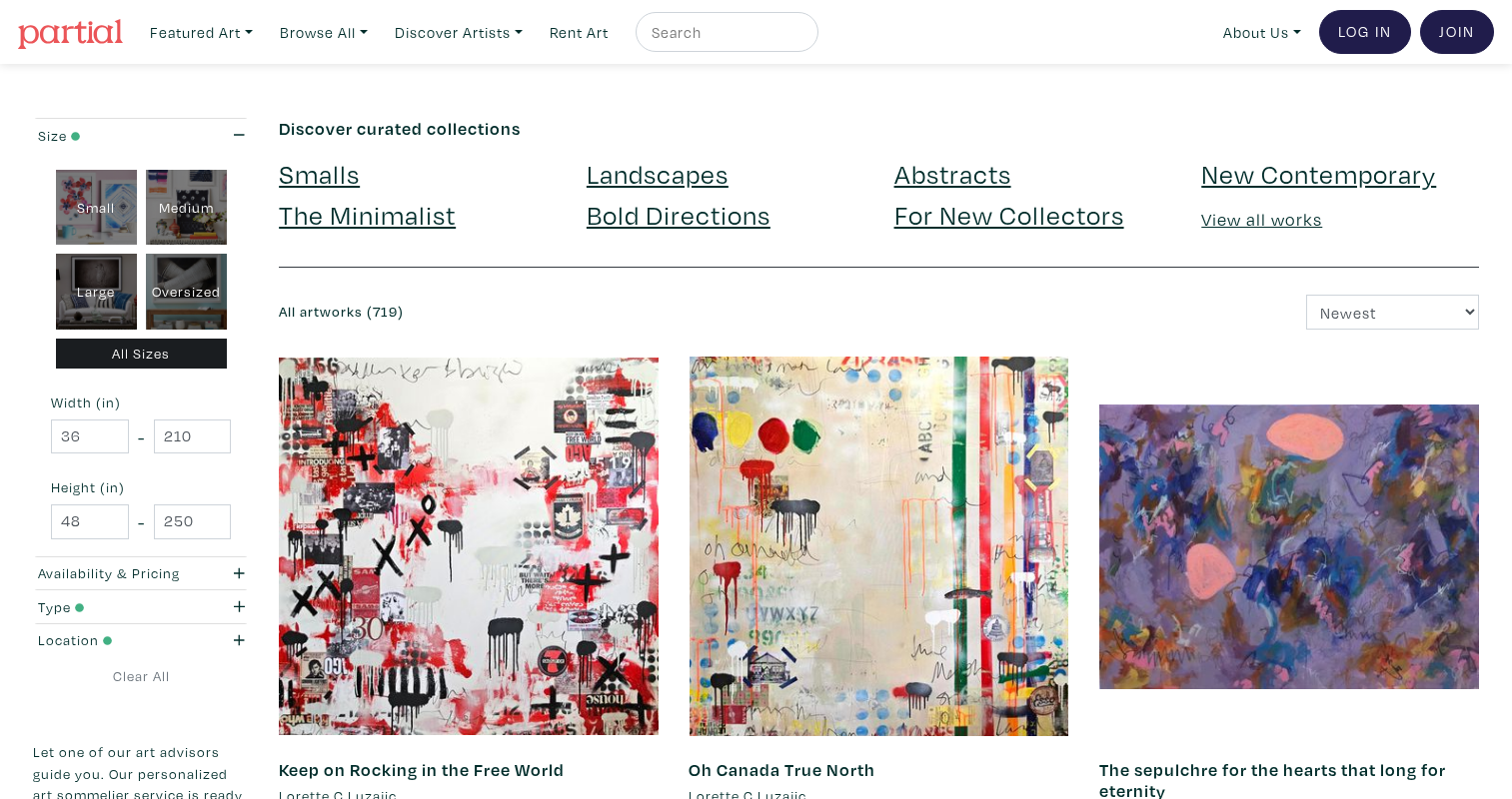 scroll, scrollTop: 0, scrollLeft: 0, axis: both 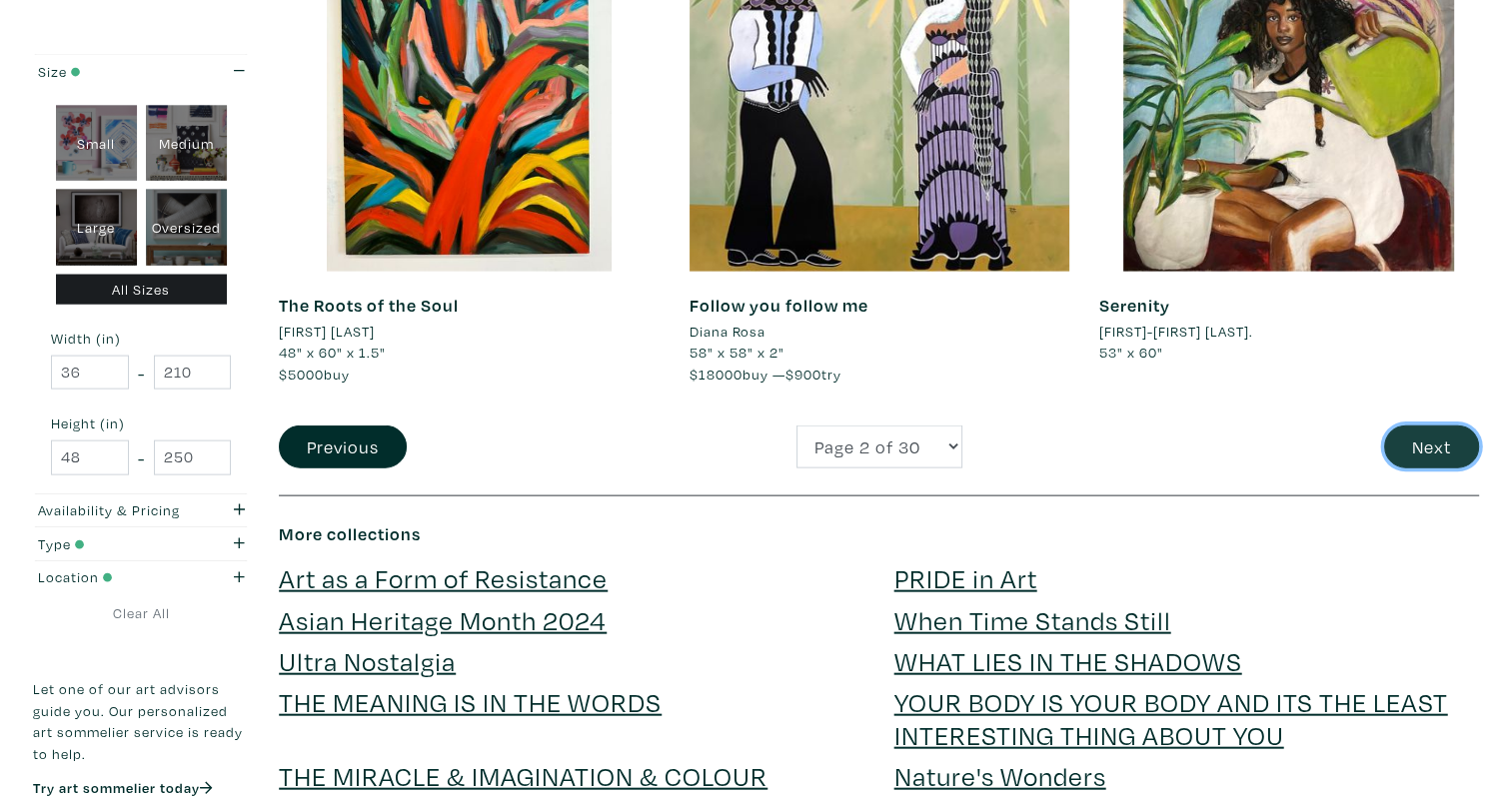 click on "Next" at bounding box center [1431, 446] 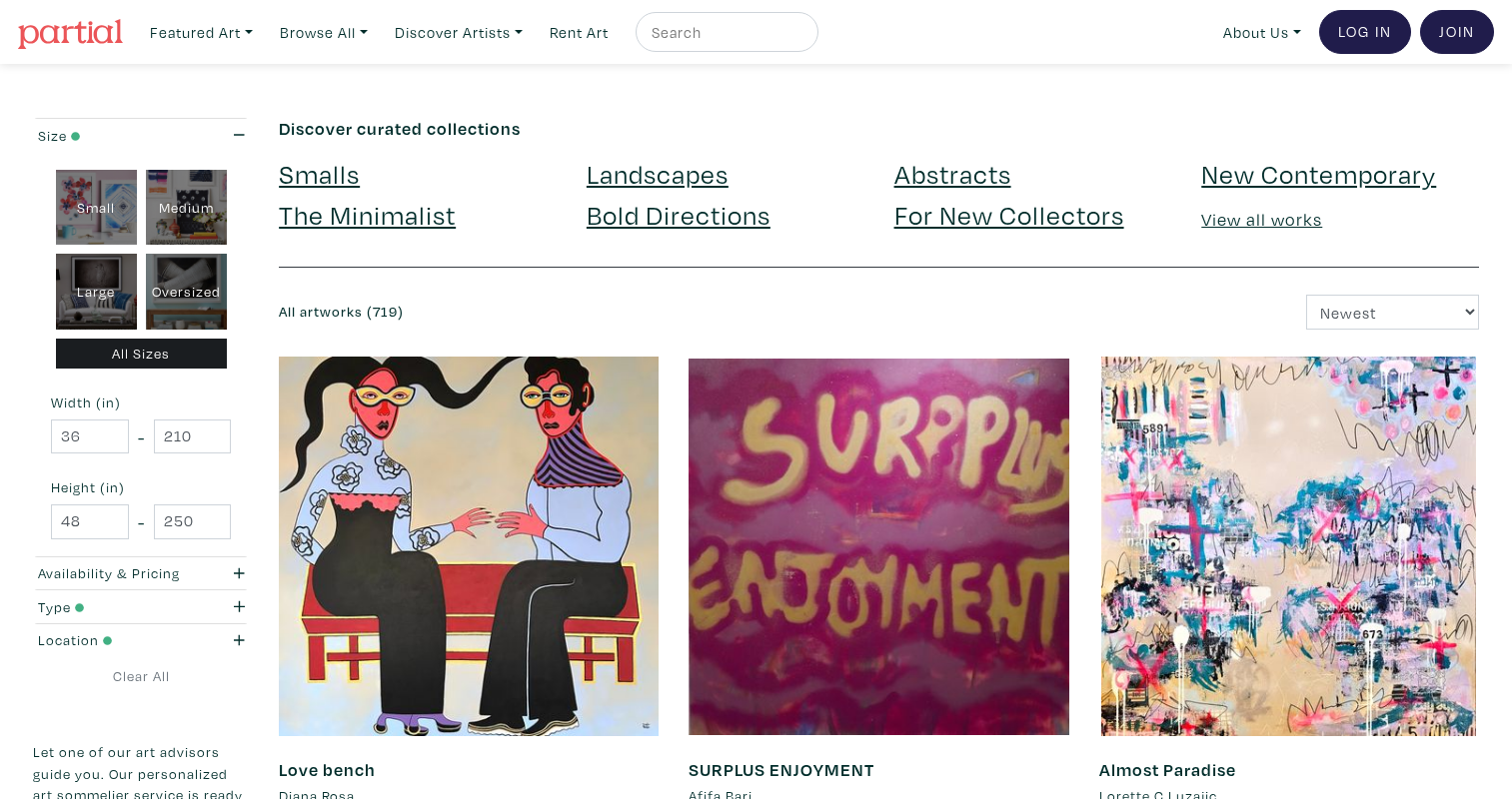 scroll, scrollTop: 0, scrollLeft: 0, axis: both 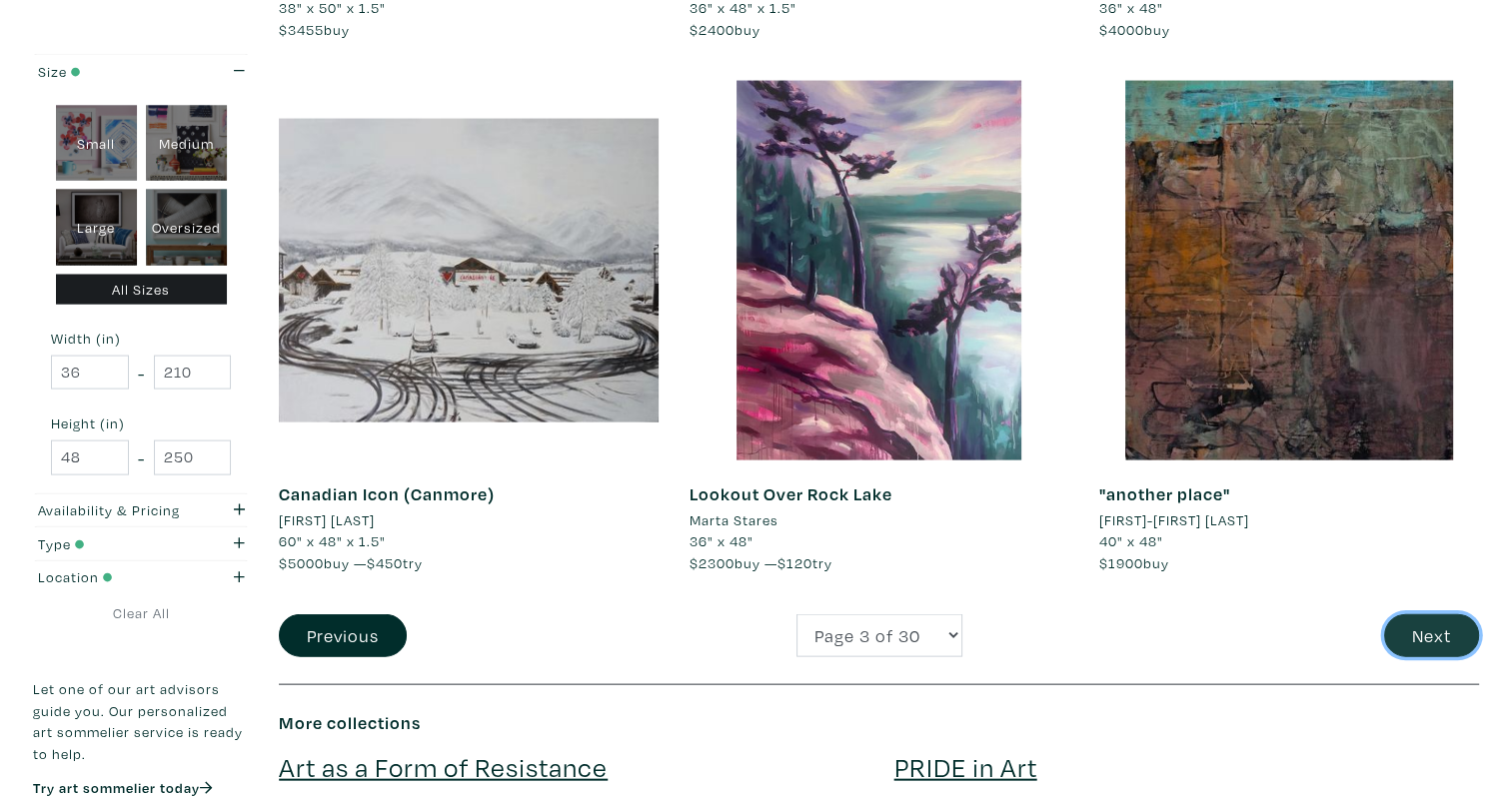 click on "Next" at bounding box center [1431, 635] 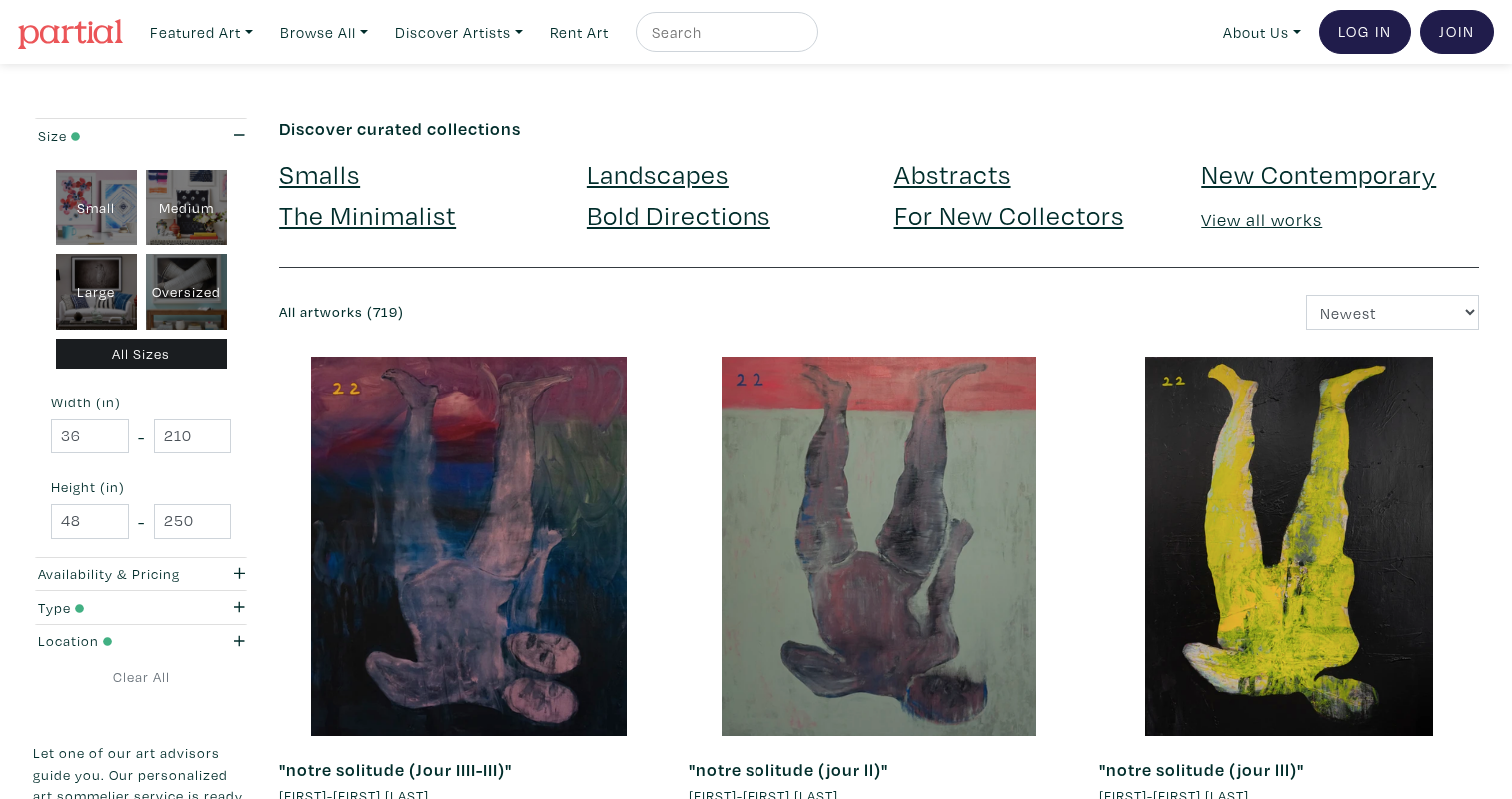 scroll, scrollTop: 0, scrollLeft: 0, axis: both 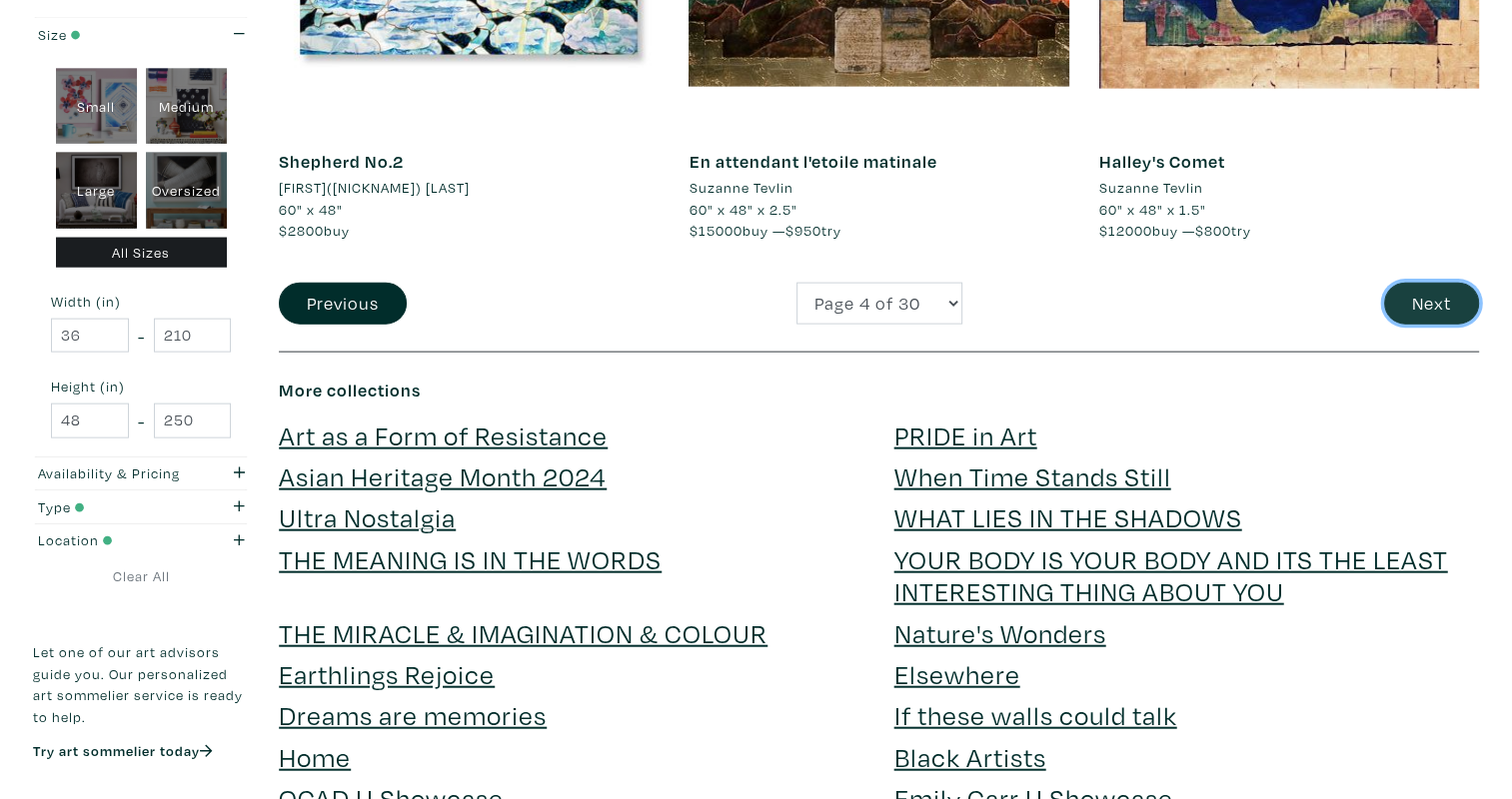 click on "Next" at bounding box center (1431, 304) 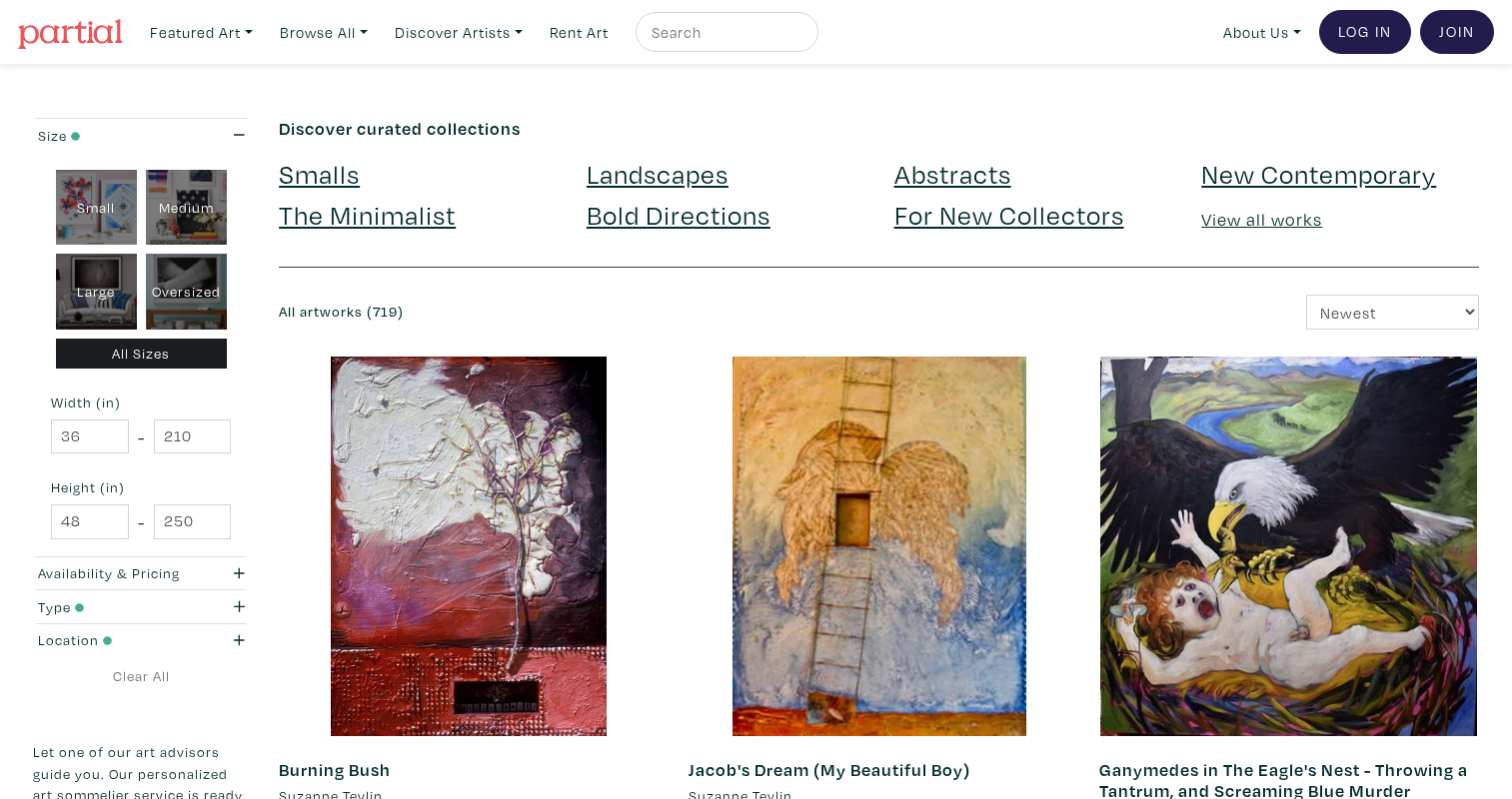 scroll, scrollTop: 0, scrollLeft: 0, axis: both 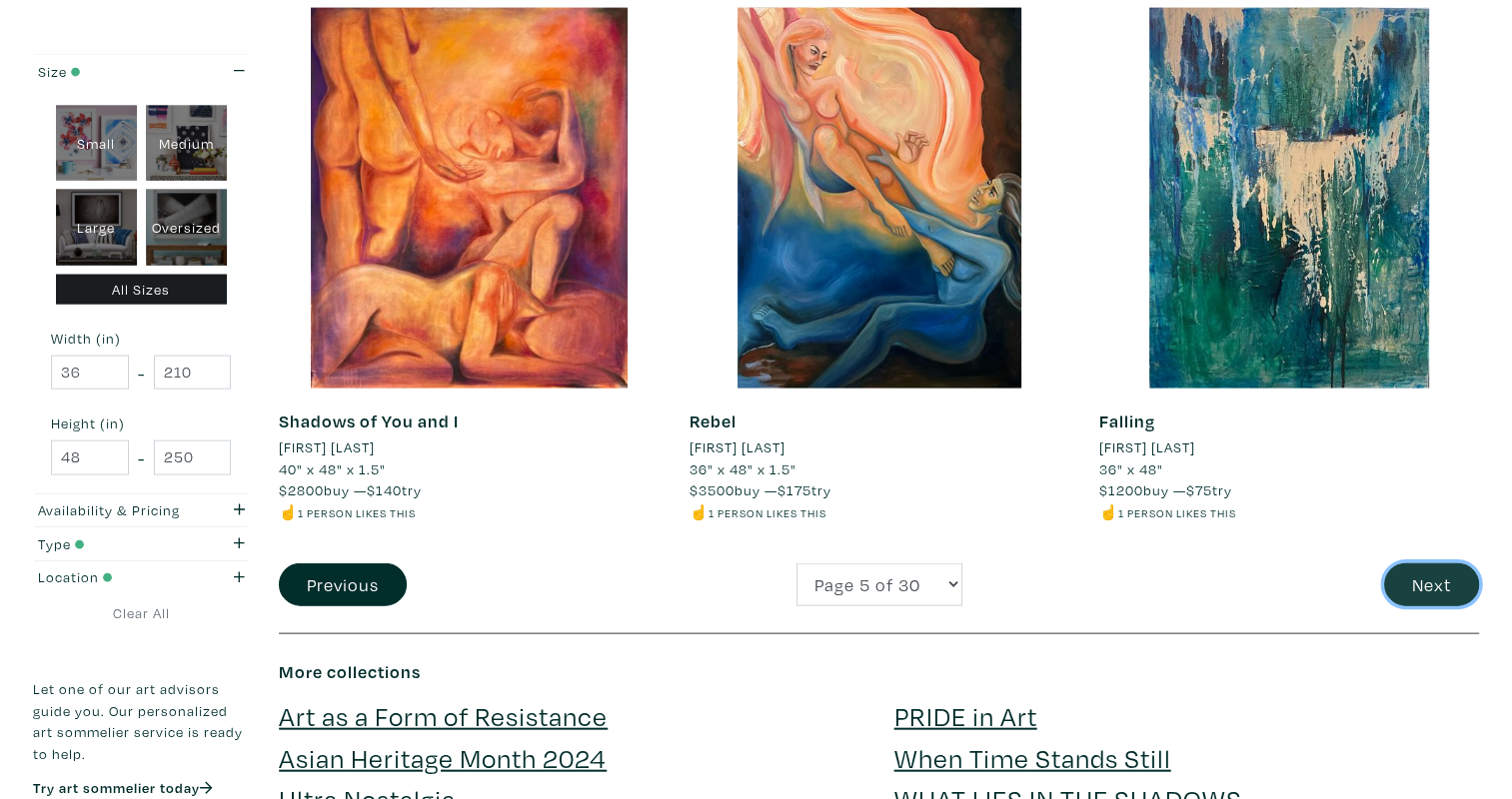 click on "Next" at bounding box center (1431, 584) 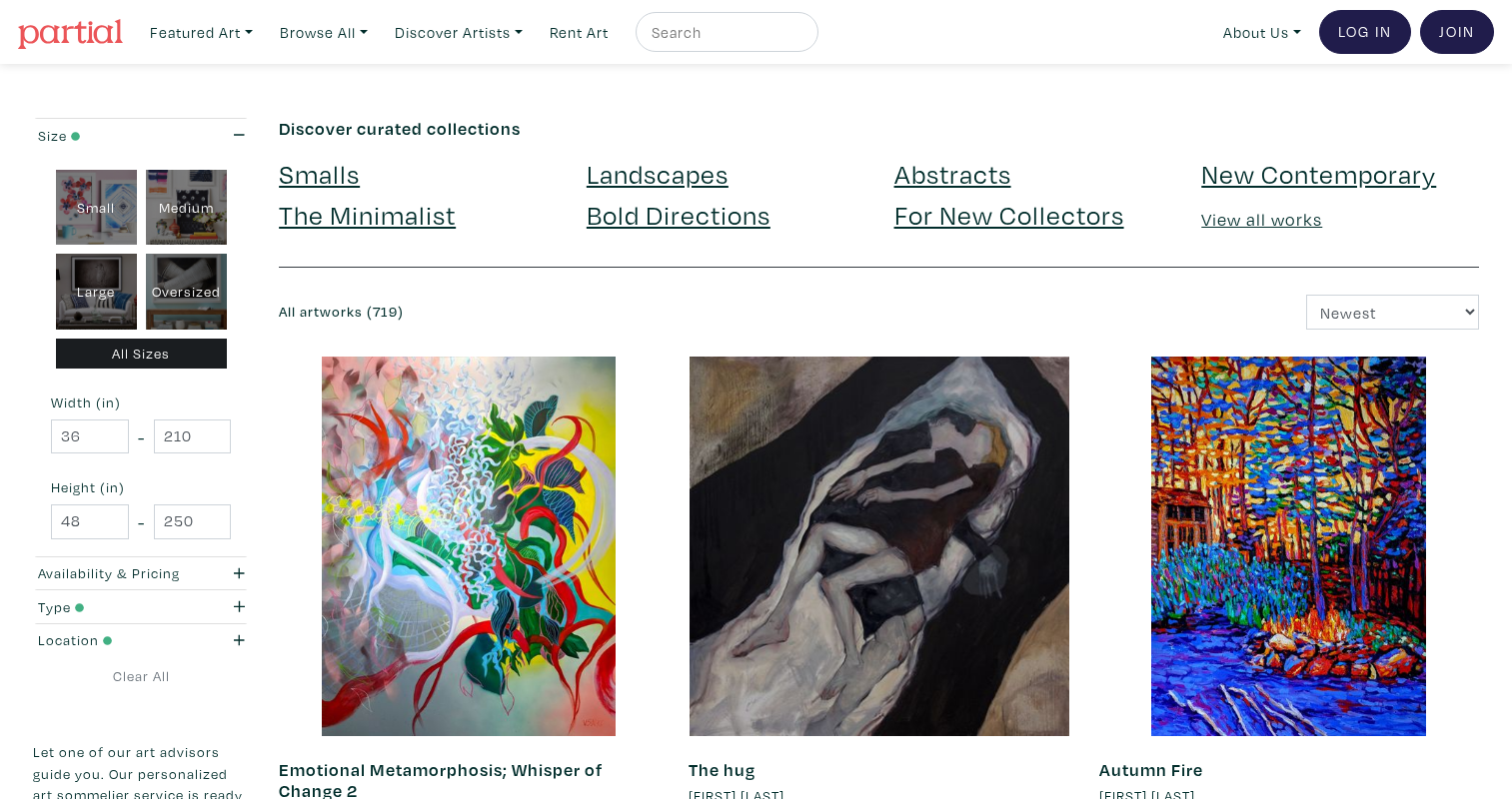 scroll, scrollTop: 0, scrollLeft: 0, axis: both 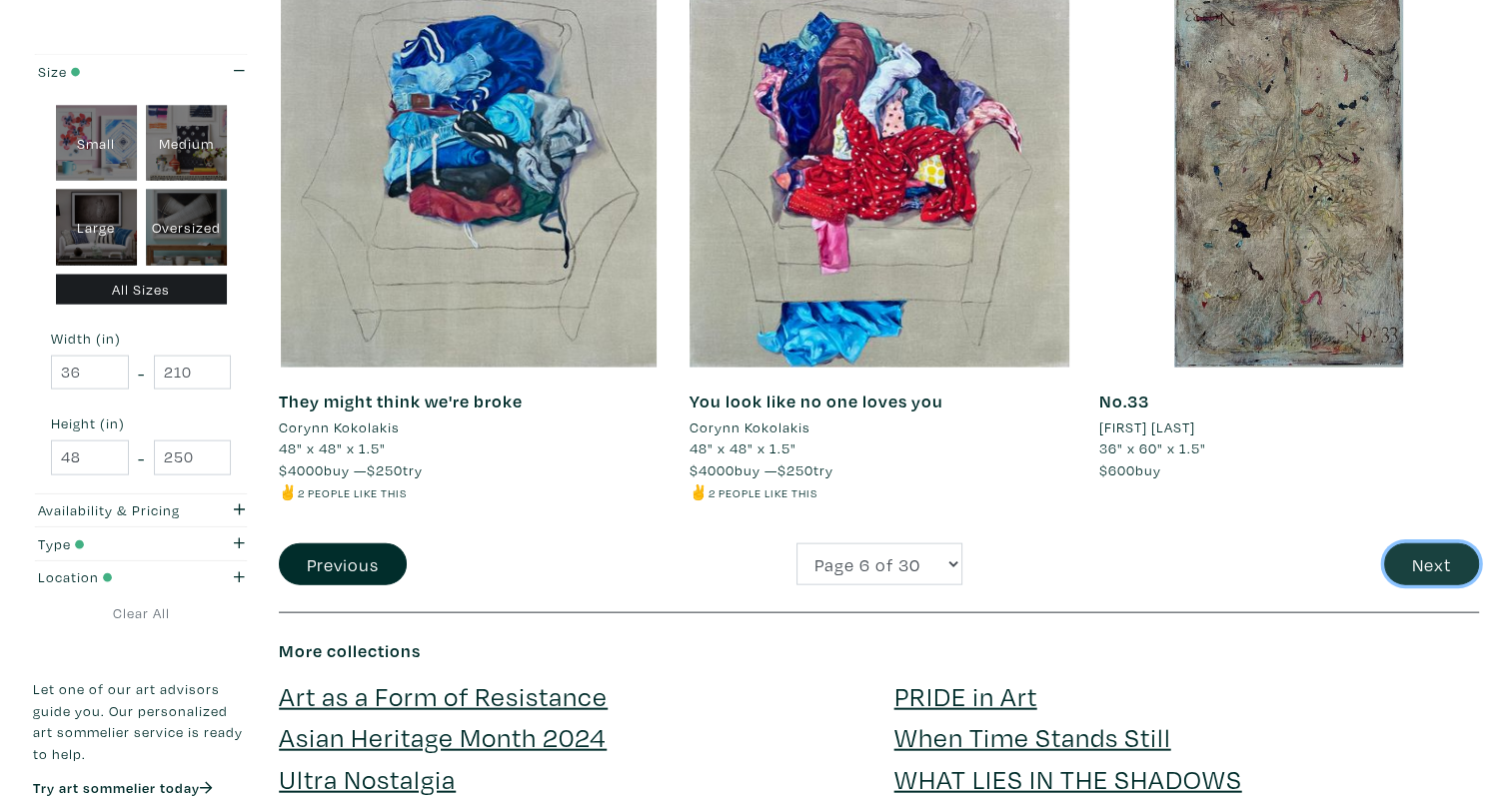 click on "Next" at bounding box center (1431, 564) 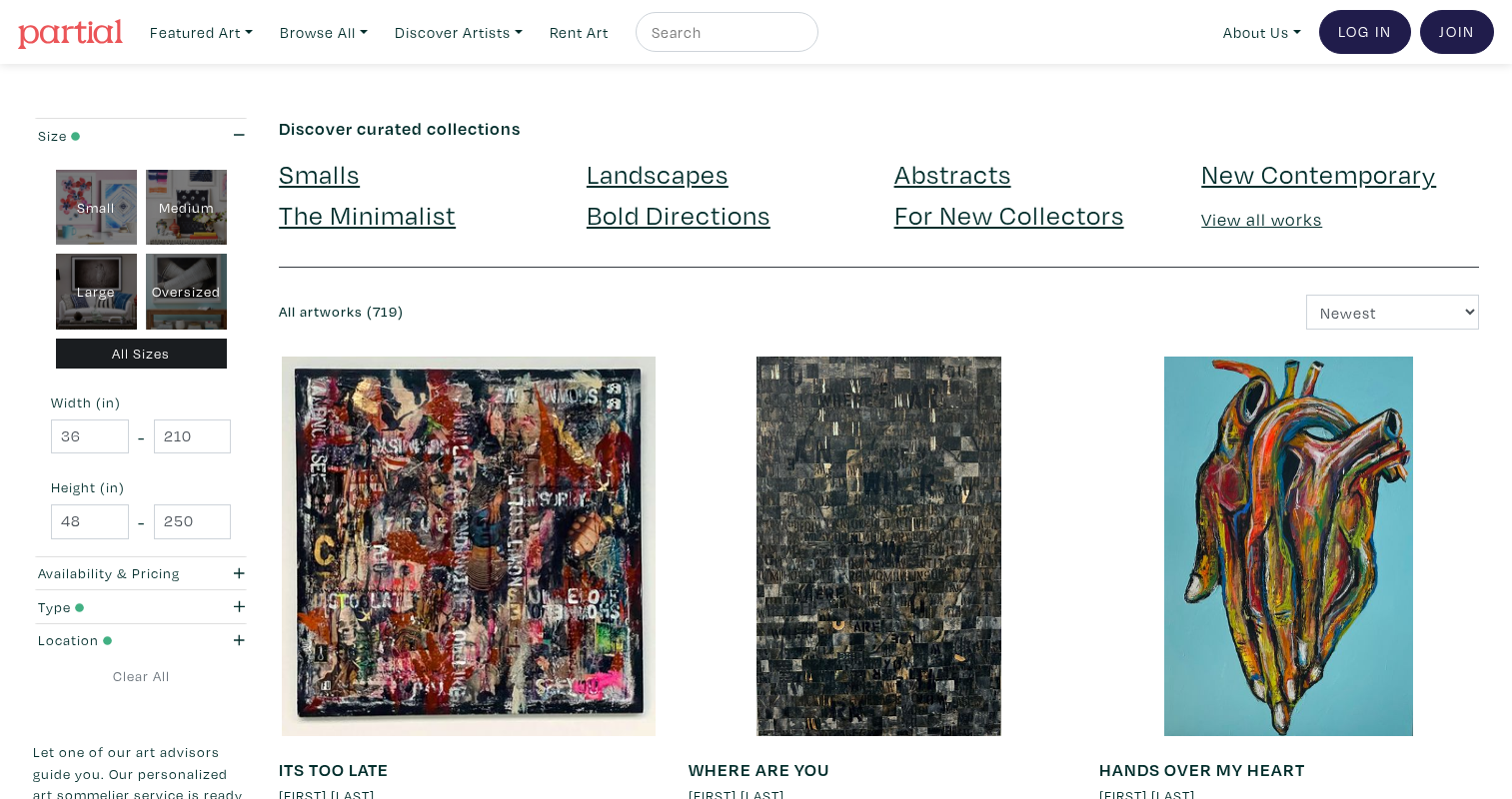 scroll, scrollTop: 0, scrollLeft: 0, axis: both 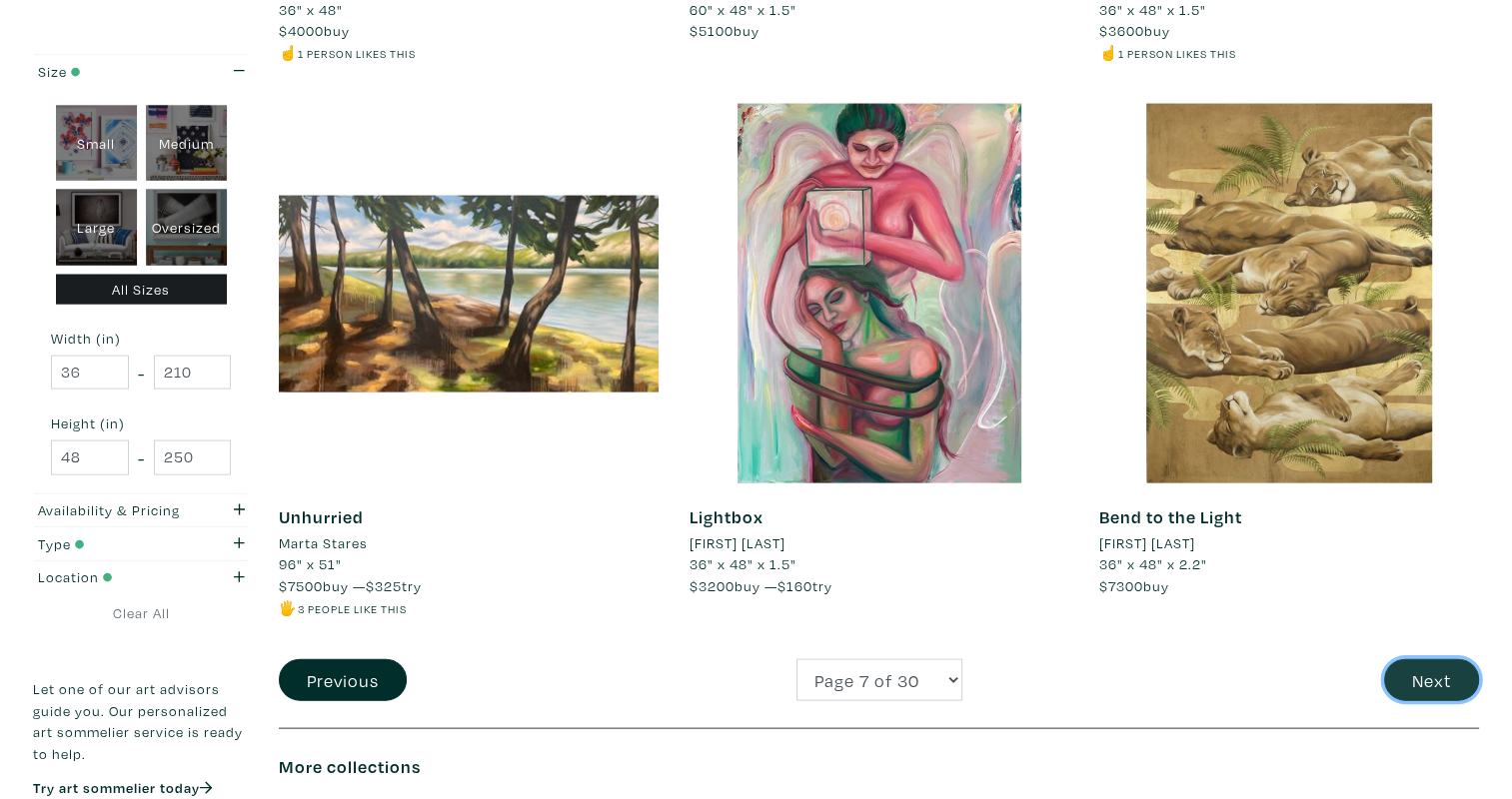 click on "Next" at bounding box center [1431, 680] 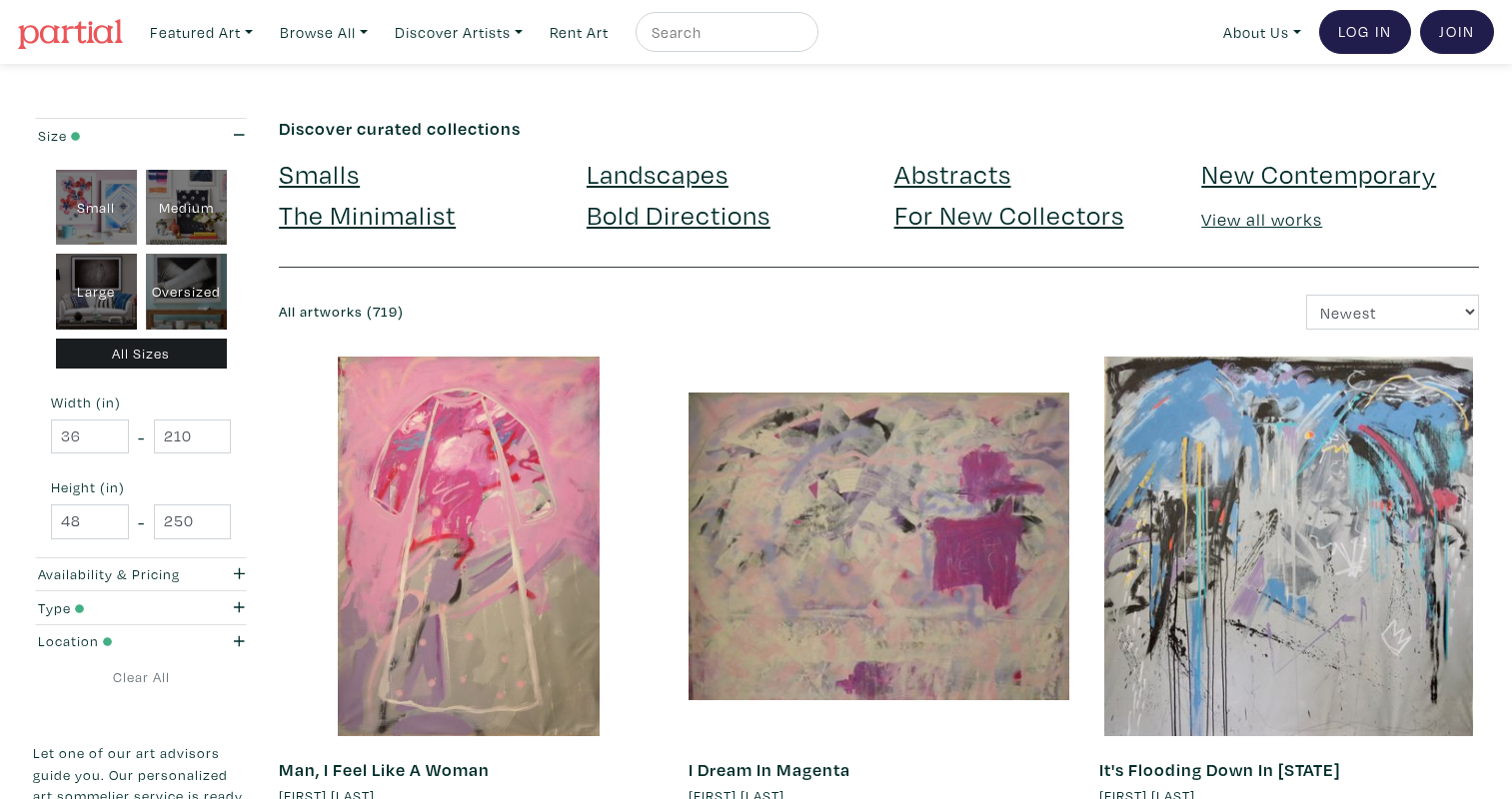 scroll, scrollTop: 0, scrollLeft: 0, axis: both 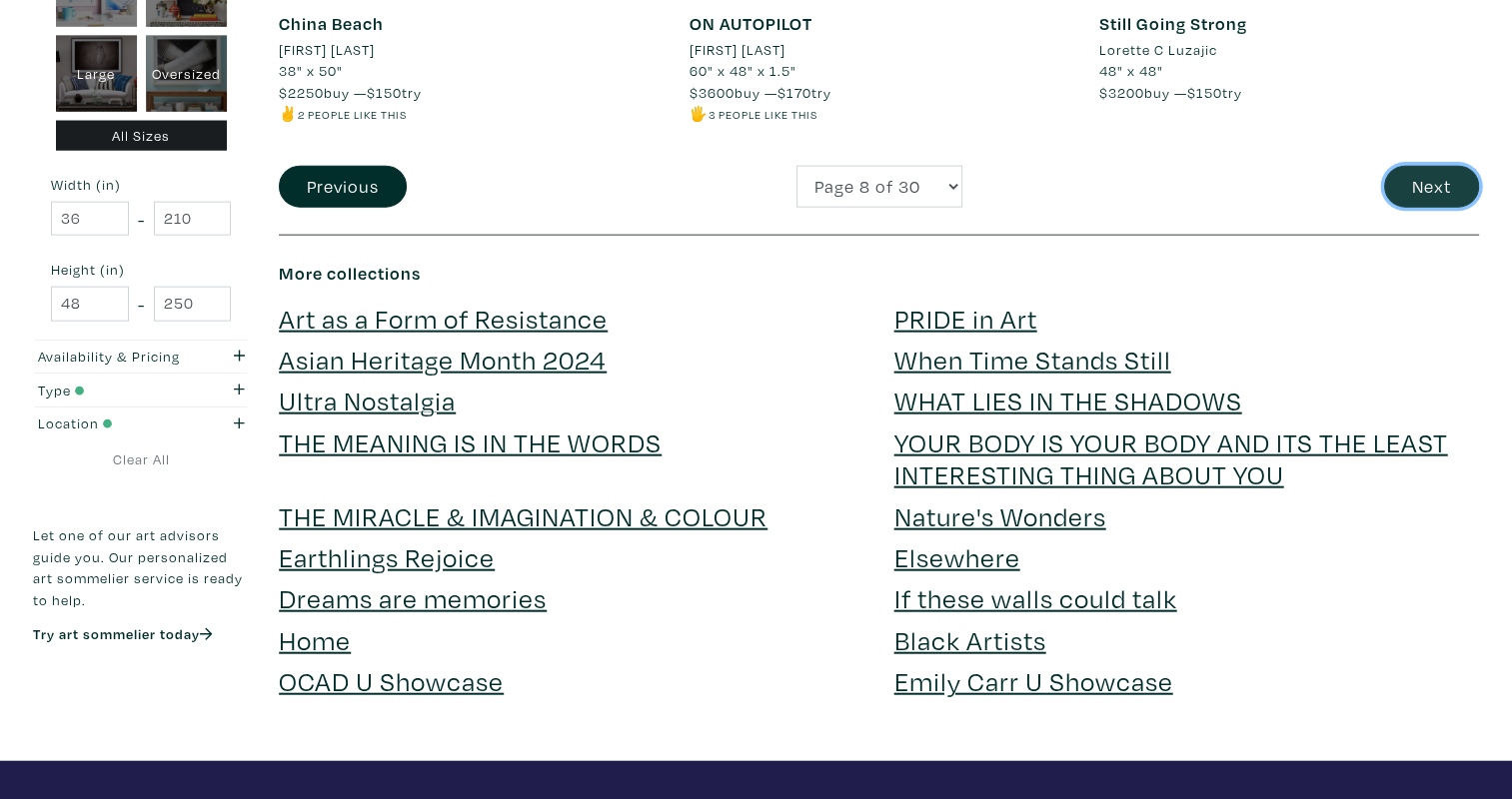 click on "Next" at bounding box center (1431, 187) 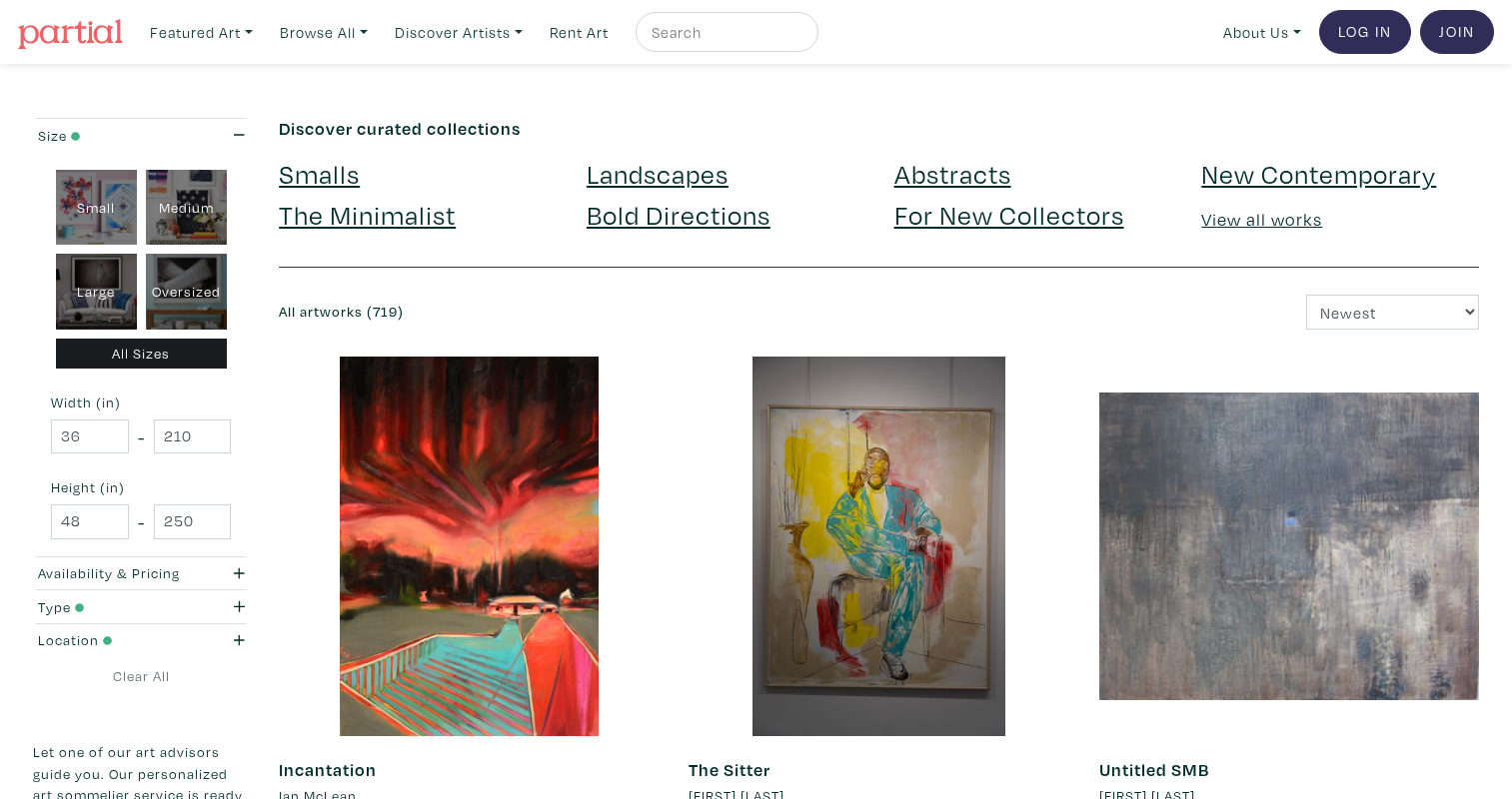scroll, scrollTop: 0, scrollLeft: 0, axis: both 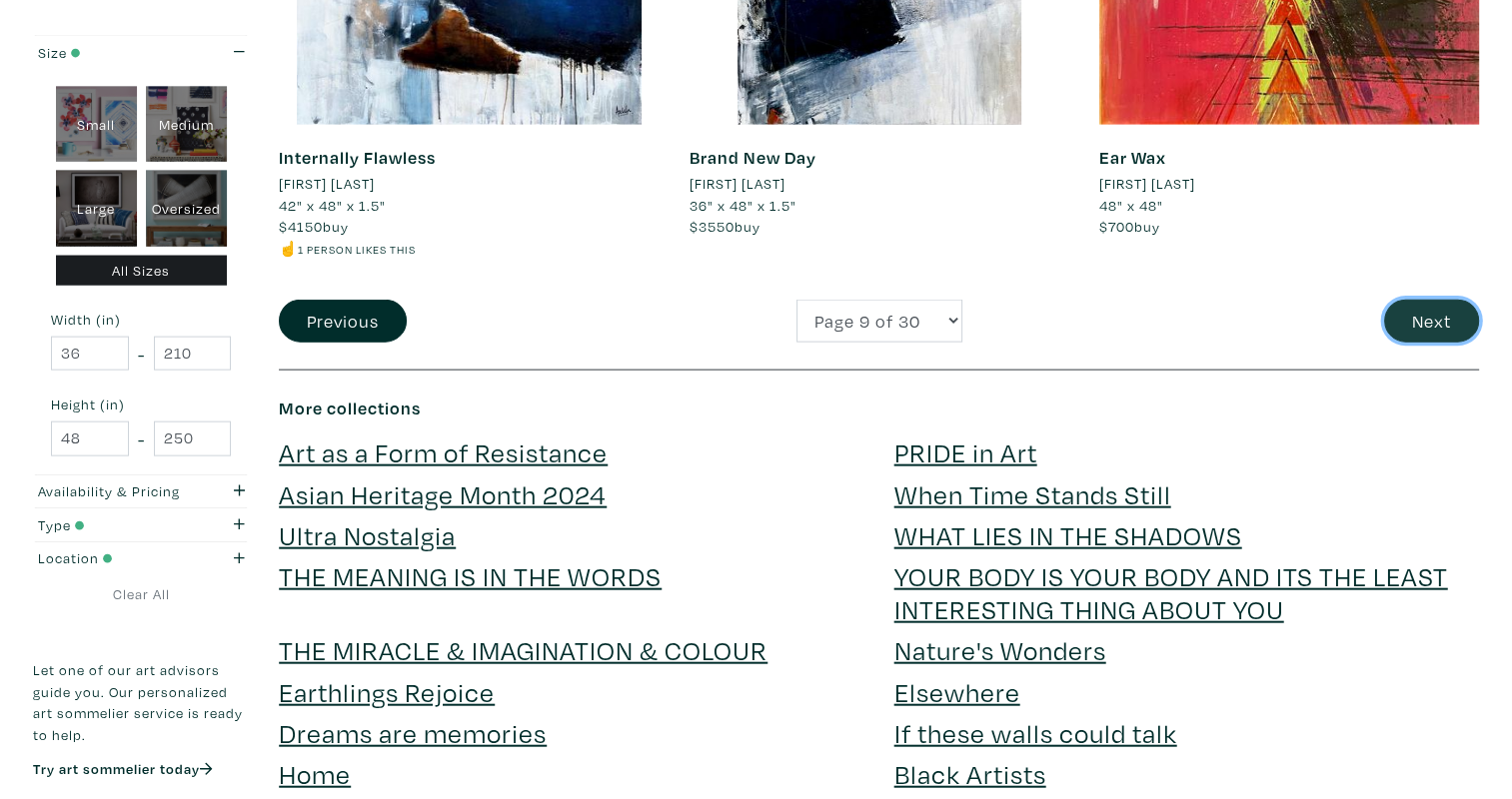 click on "Next" at bounding box center [1431, 321] 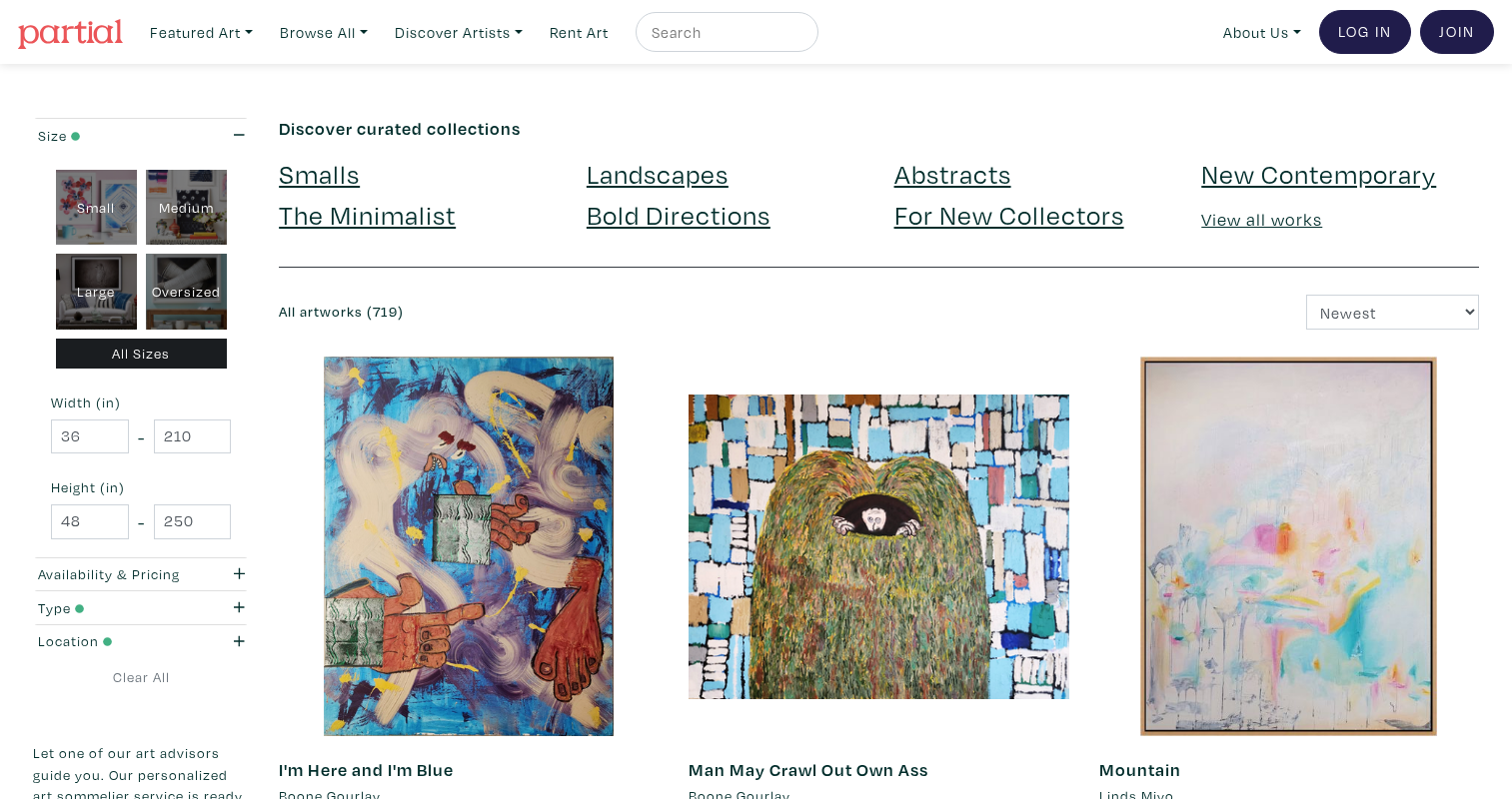 scroll, scrollTop: 0, scrollLeft: 0, axis: both 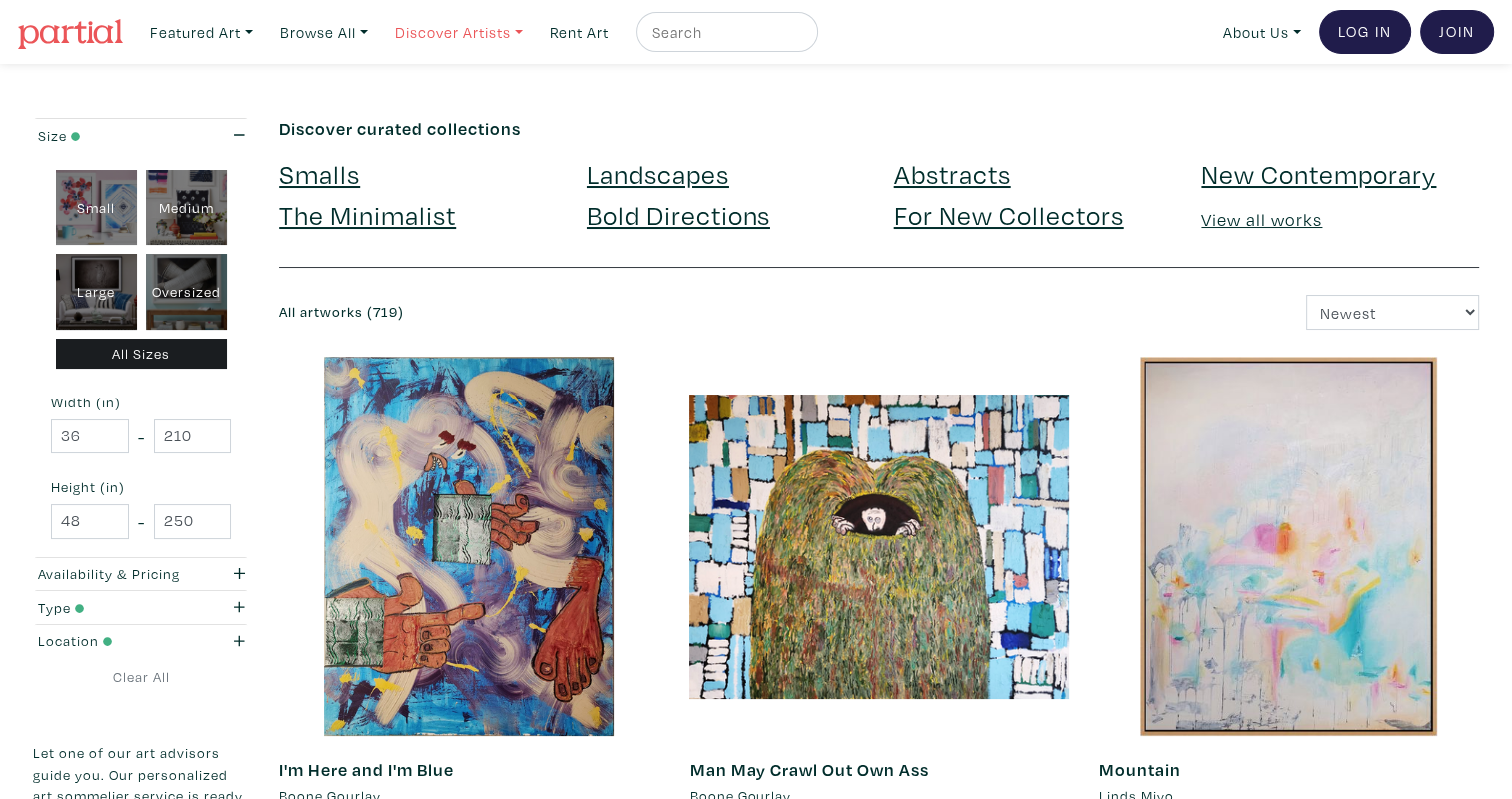 click on "Discover Artists" at bounding box center (201, 32) 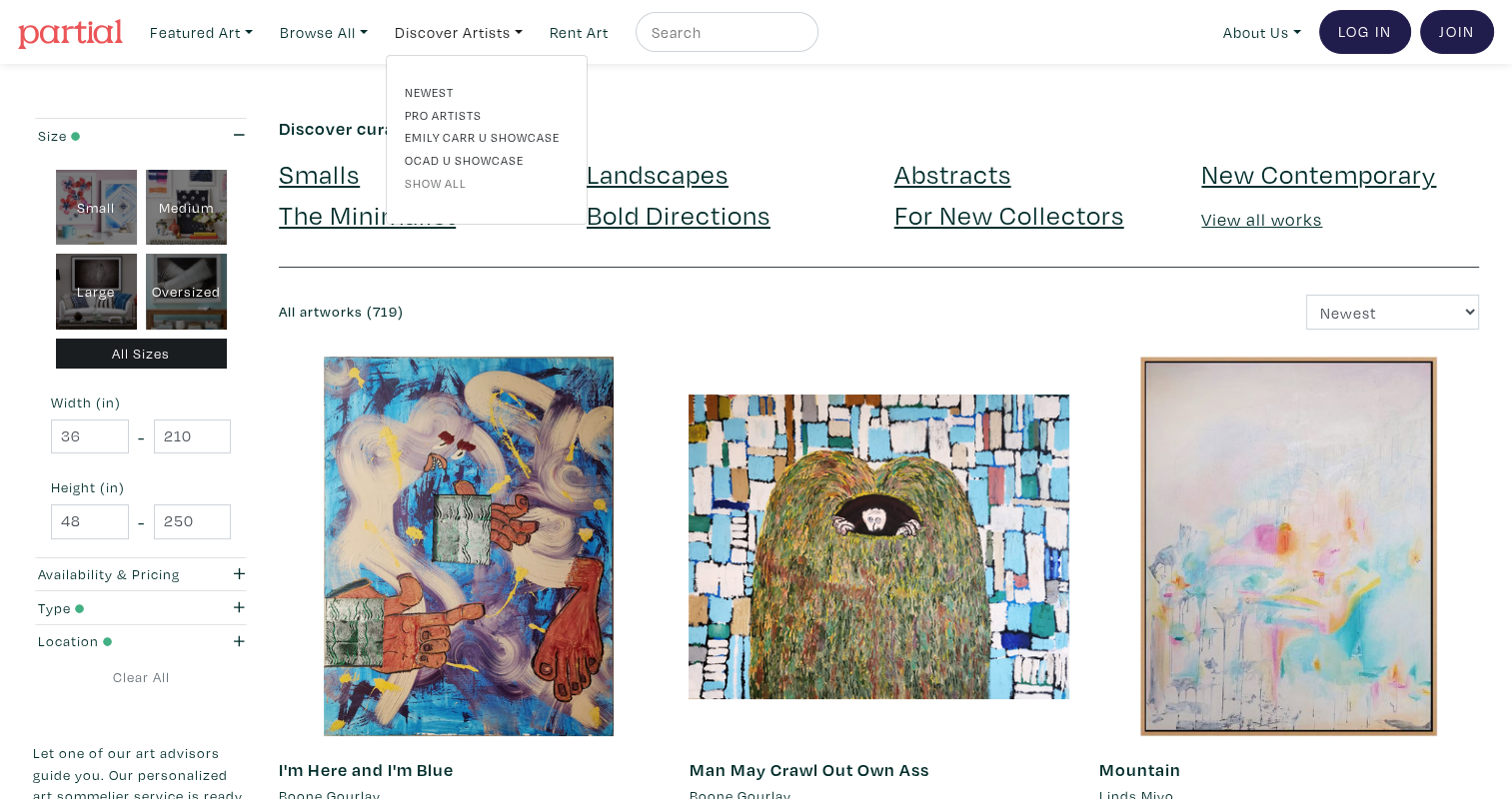 click on "Show all" at bounding box center (487, 183) 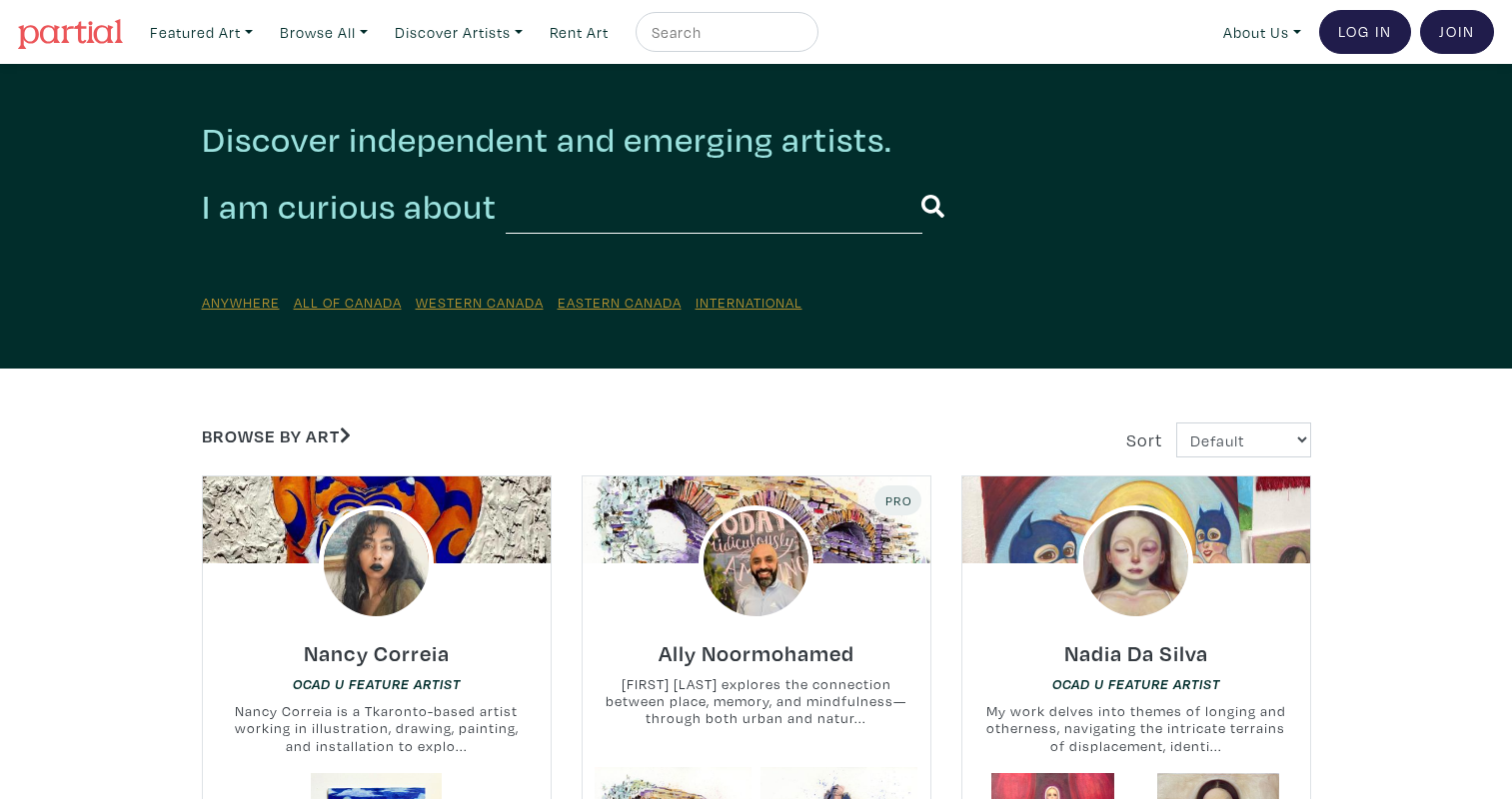 scroll, scrollTop: 0, scrollLeft: 0, axis: both 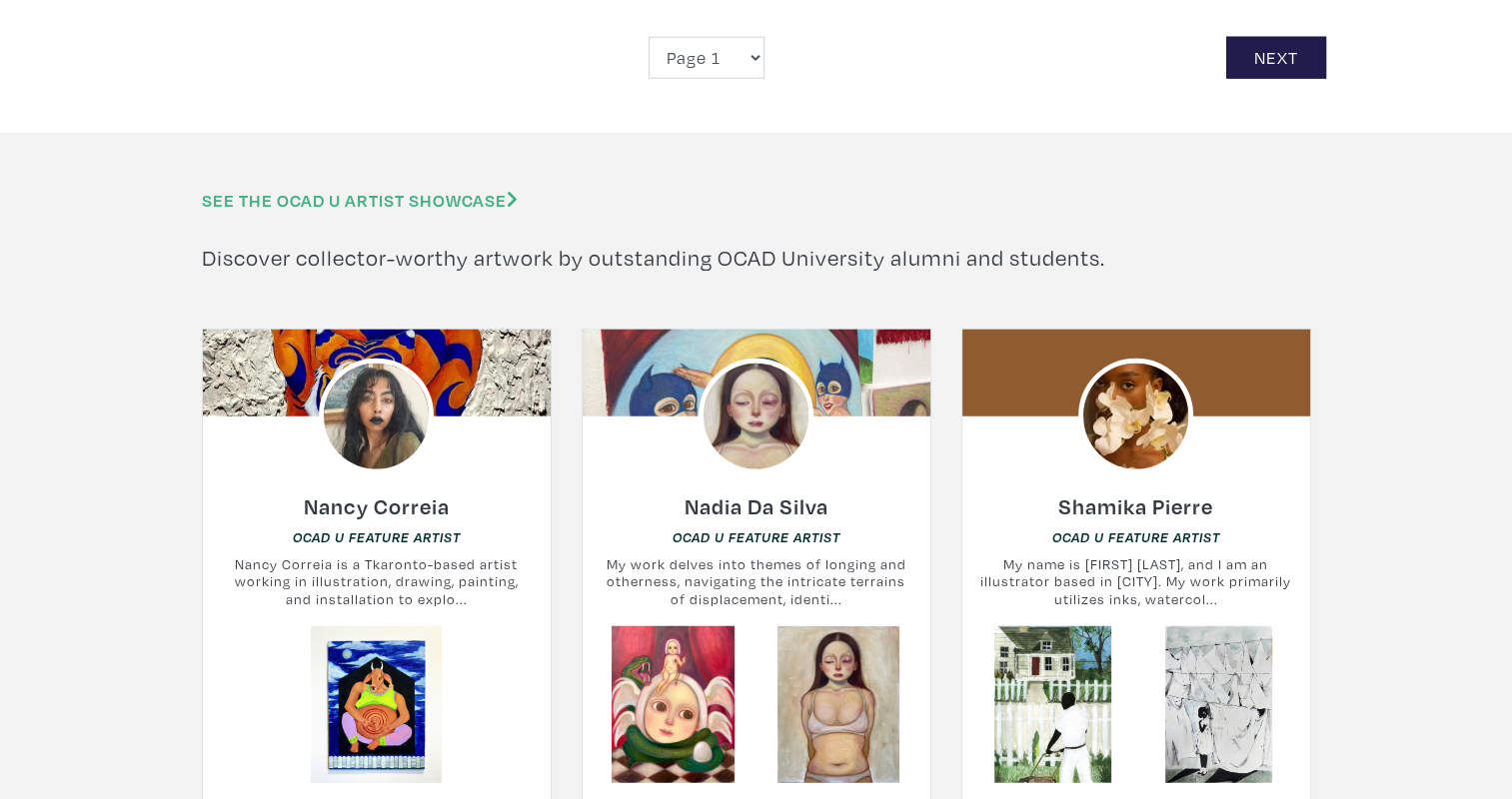 click on "See the OCAD U Artist Showcase" at bounding box center [360, 200] 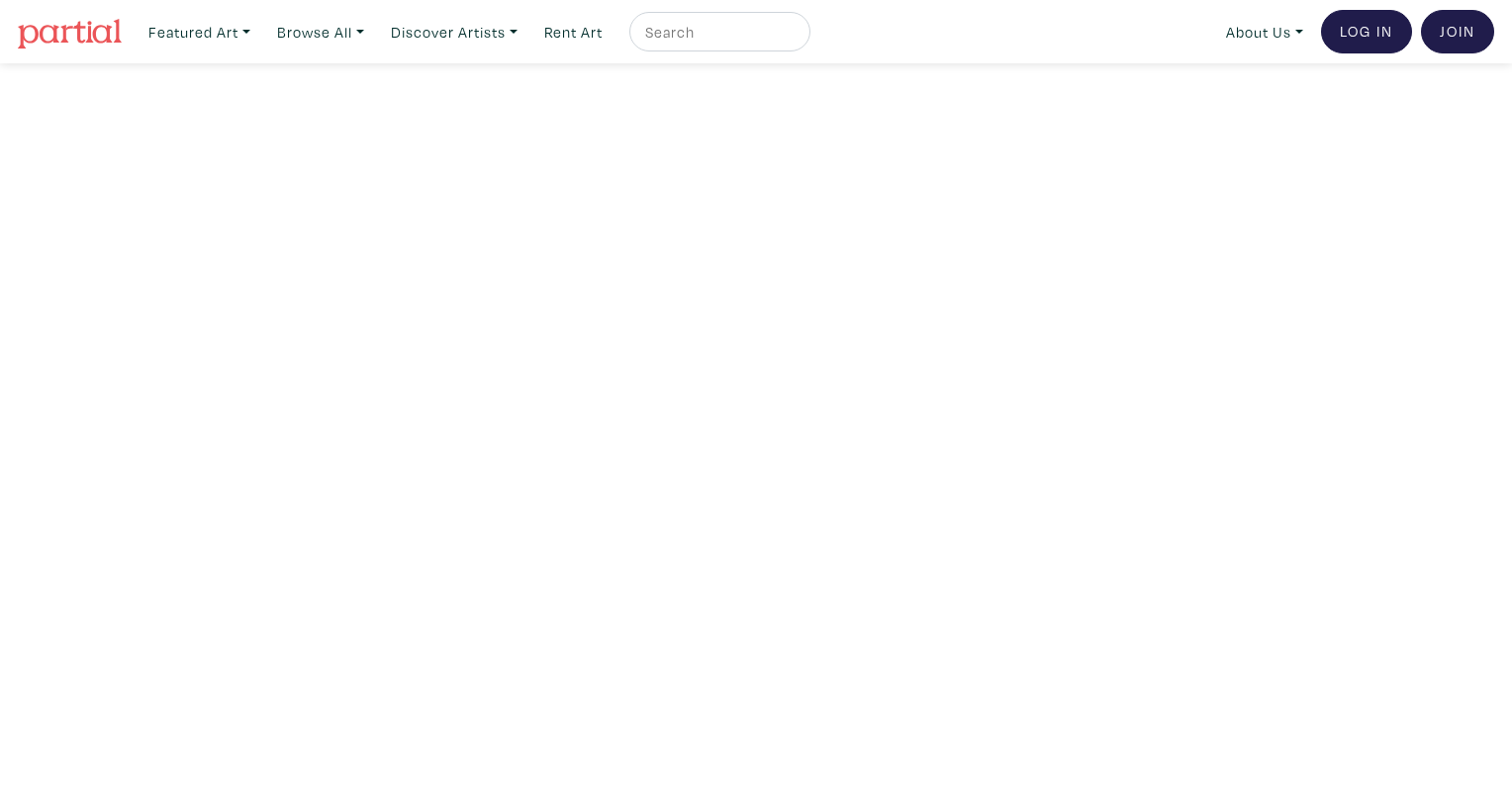 scroll, scrollTop: 0, scrollLeft: 0, axis: both 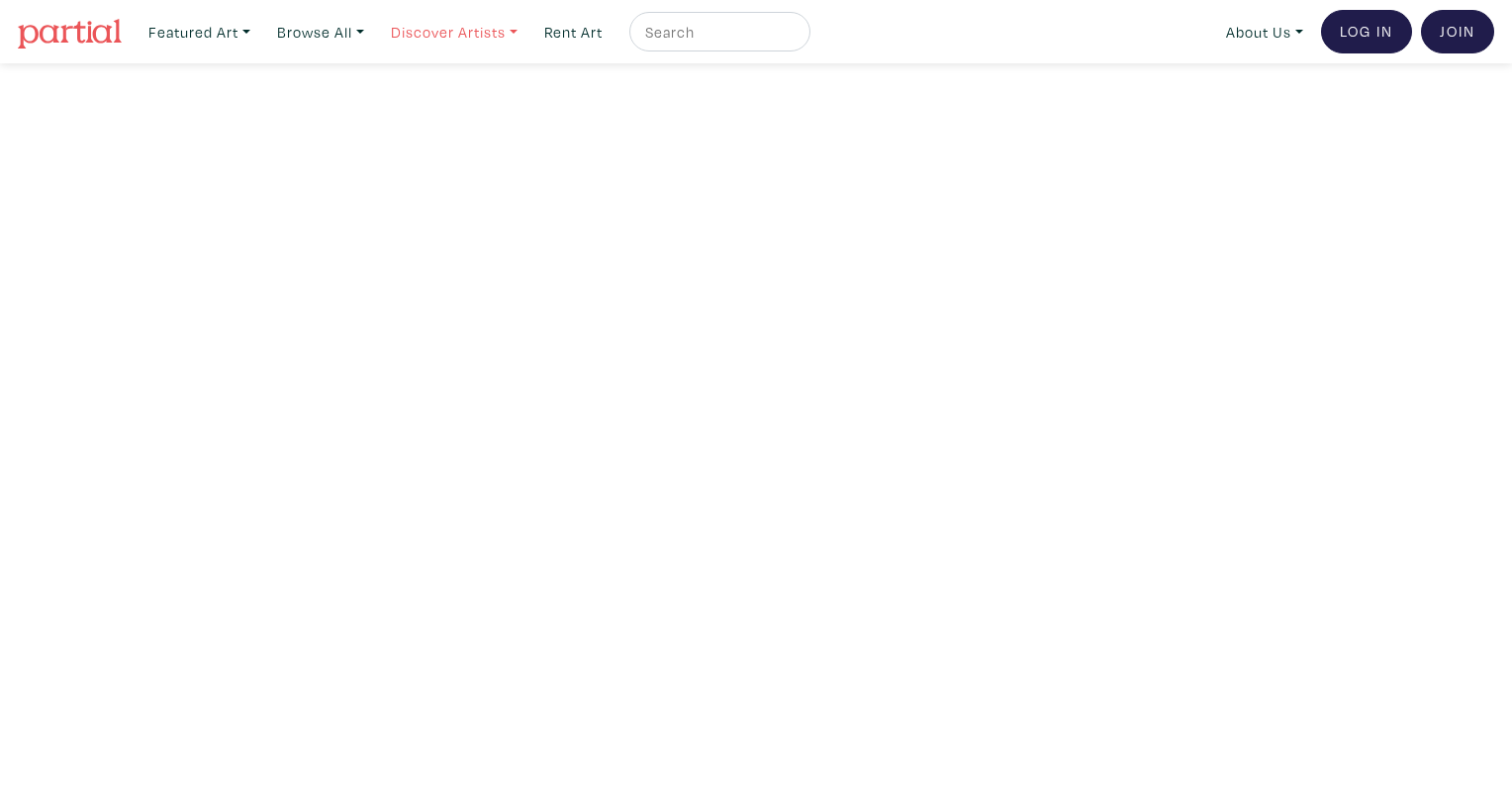 click on "Discover Artists" at bounding box center [199, 32] 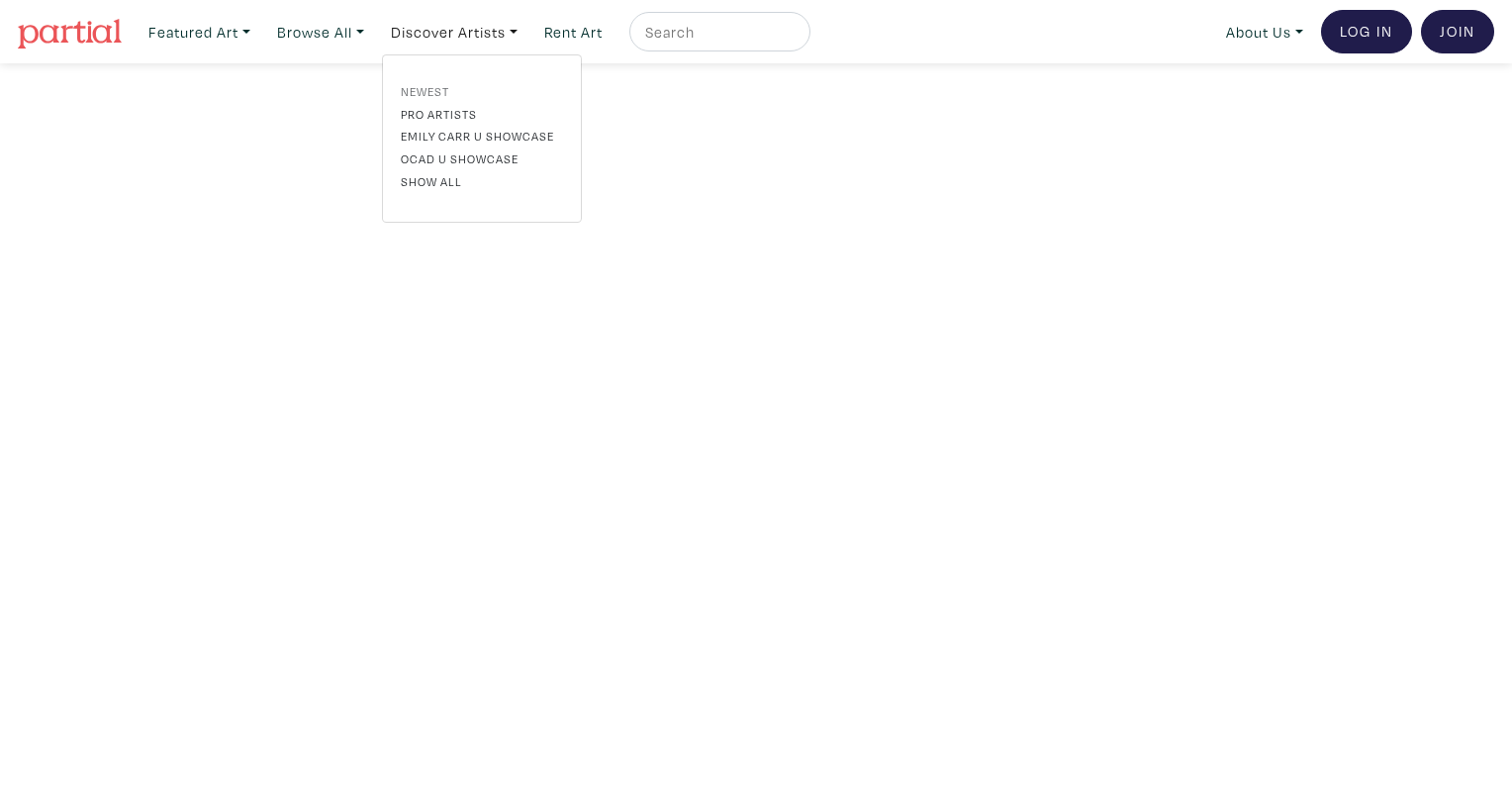 click on "Newest" at bounding box center (482, 91) 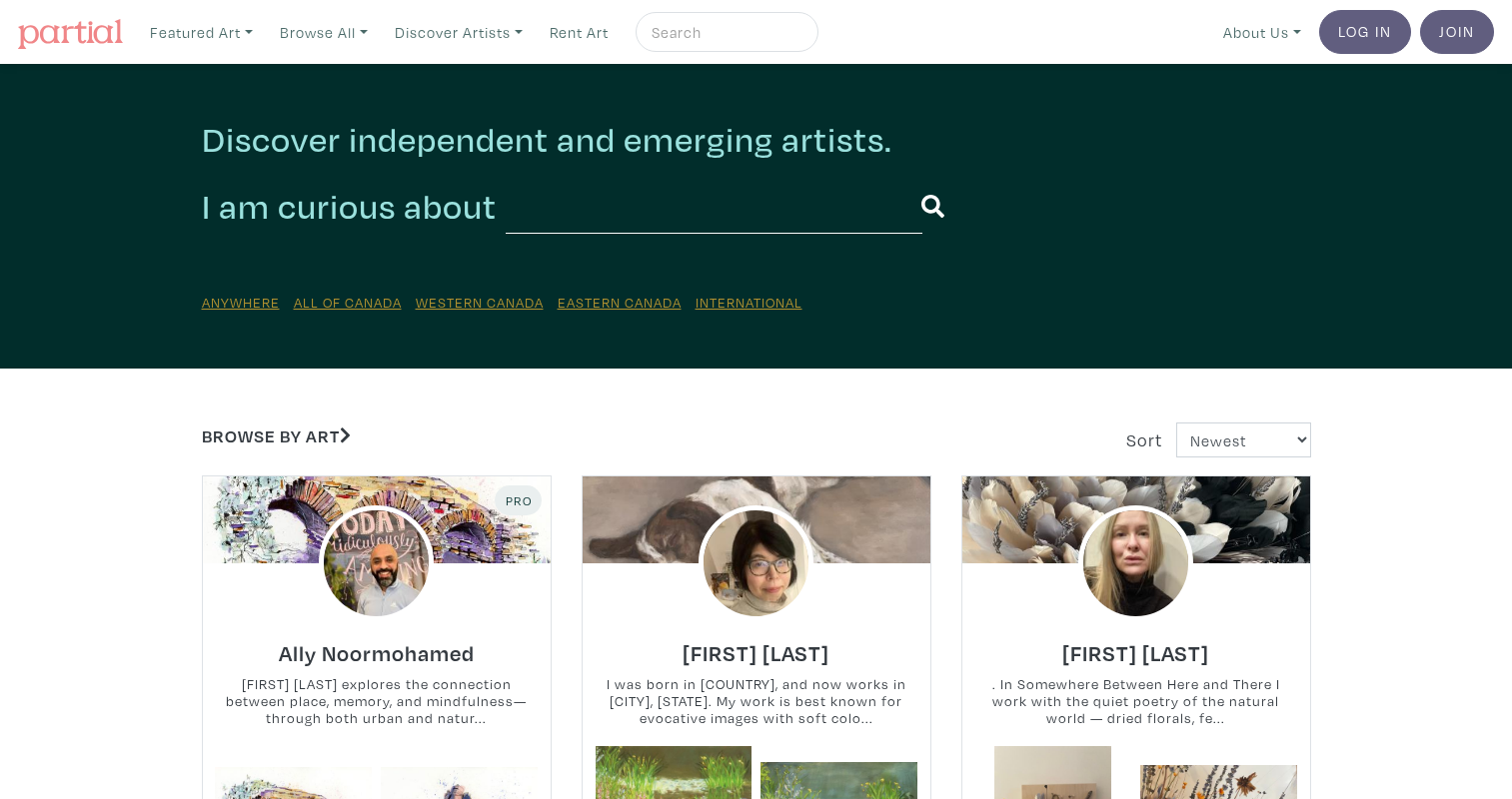 scroll, scrollTop: 0, scrollLeft: 0, axis: both 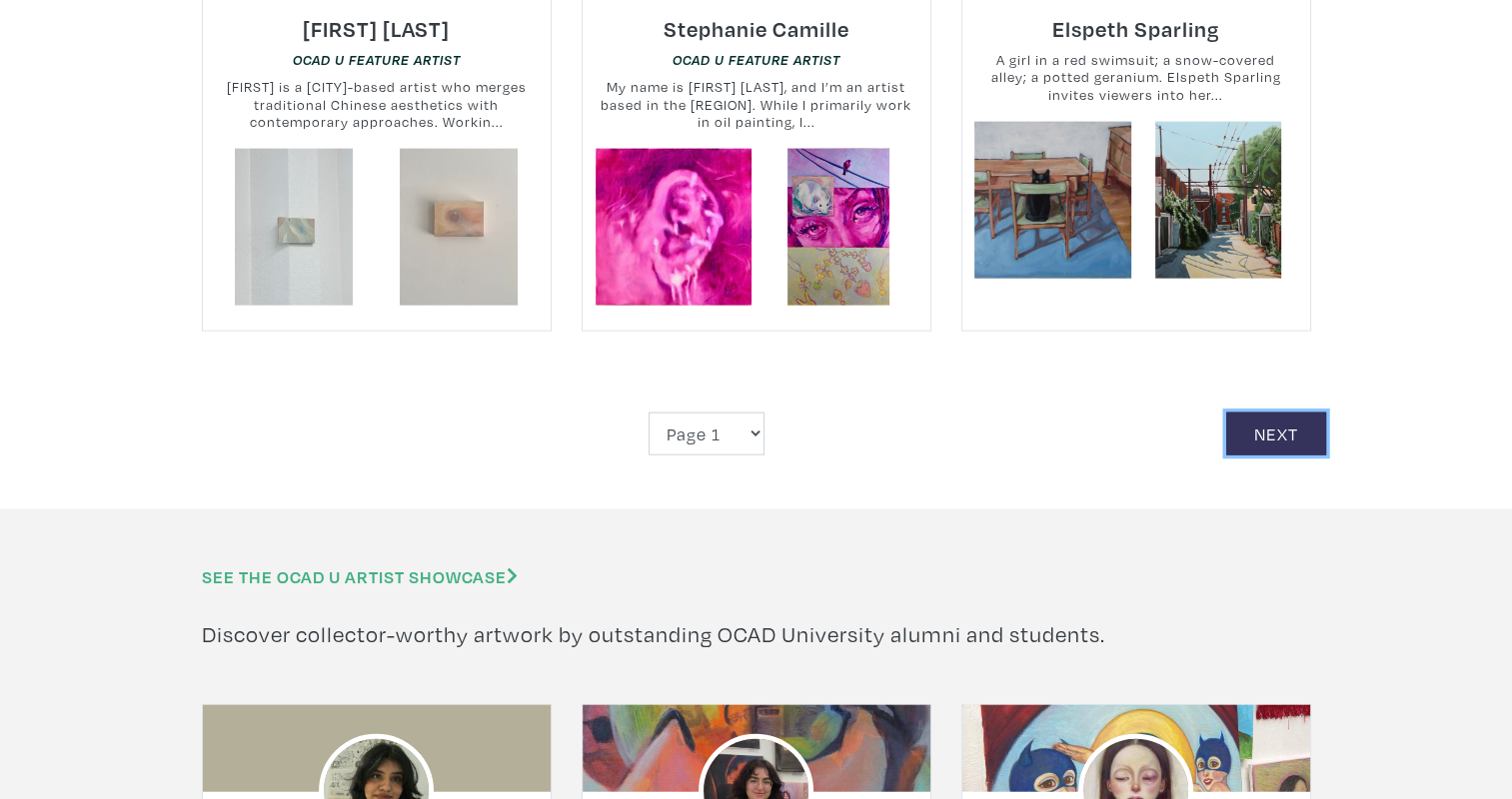 click on "Next" at bounding box center (1276, 433) 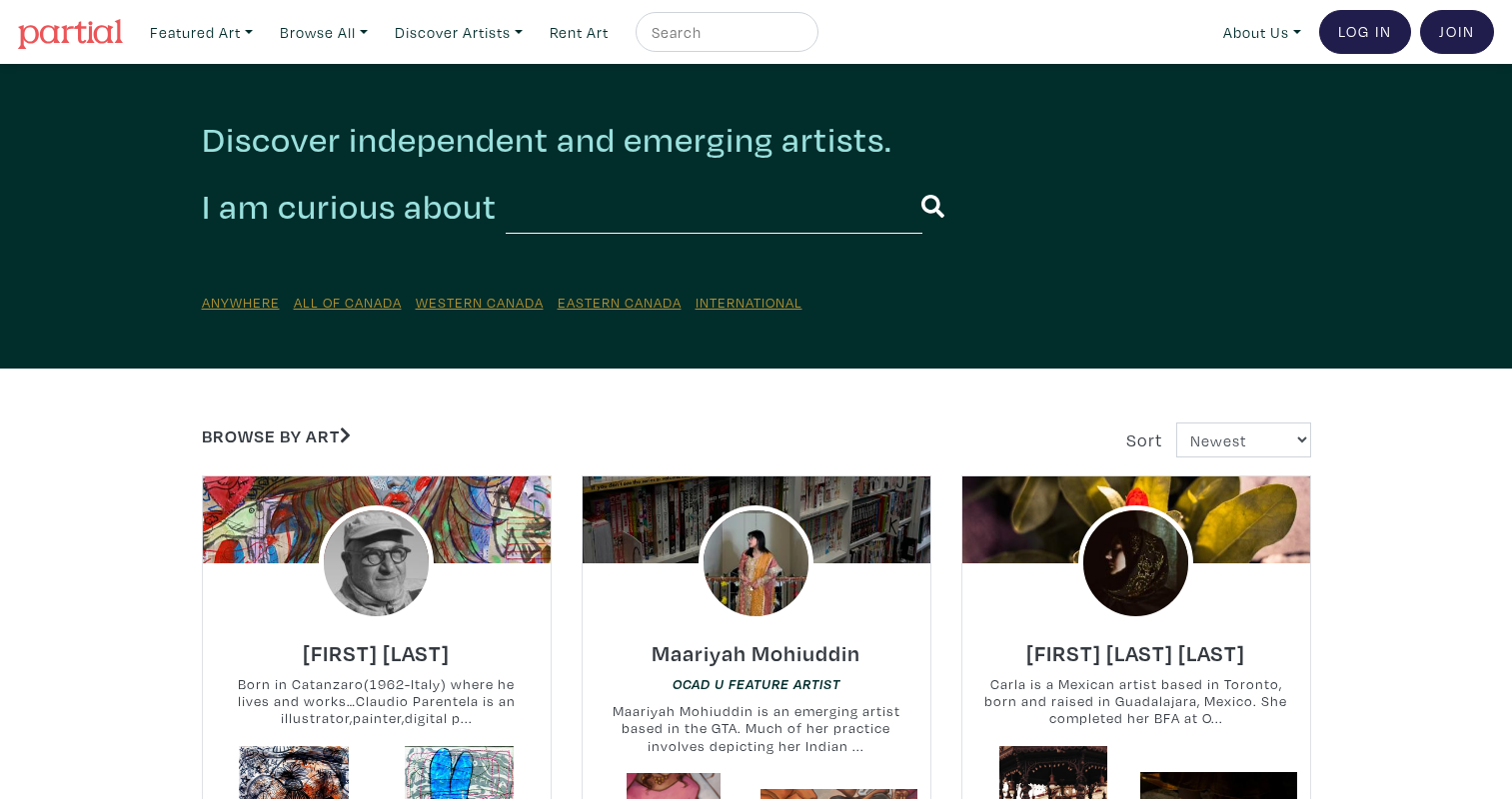 scroll, scrollTop: 0, scrollLeft: 0, axis: both 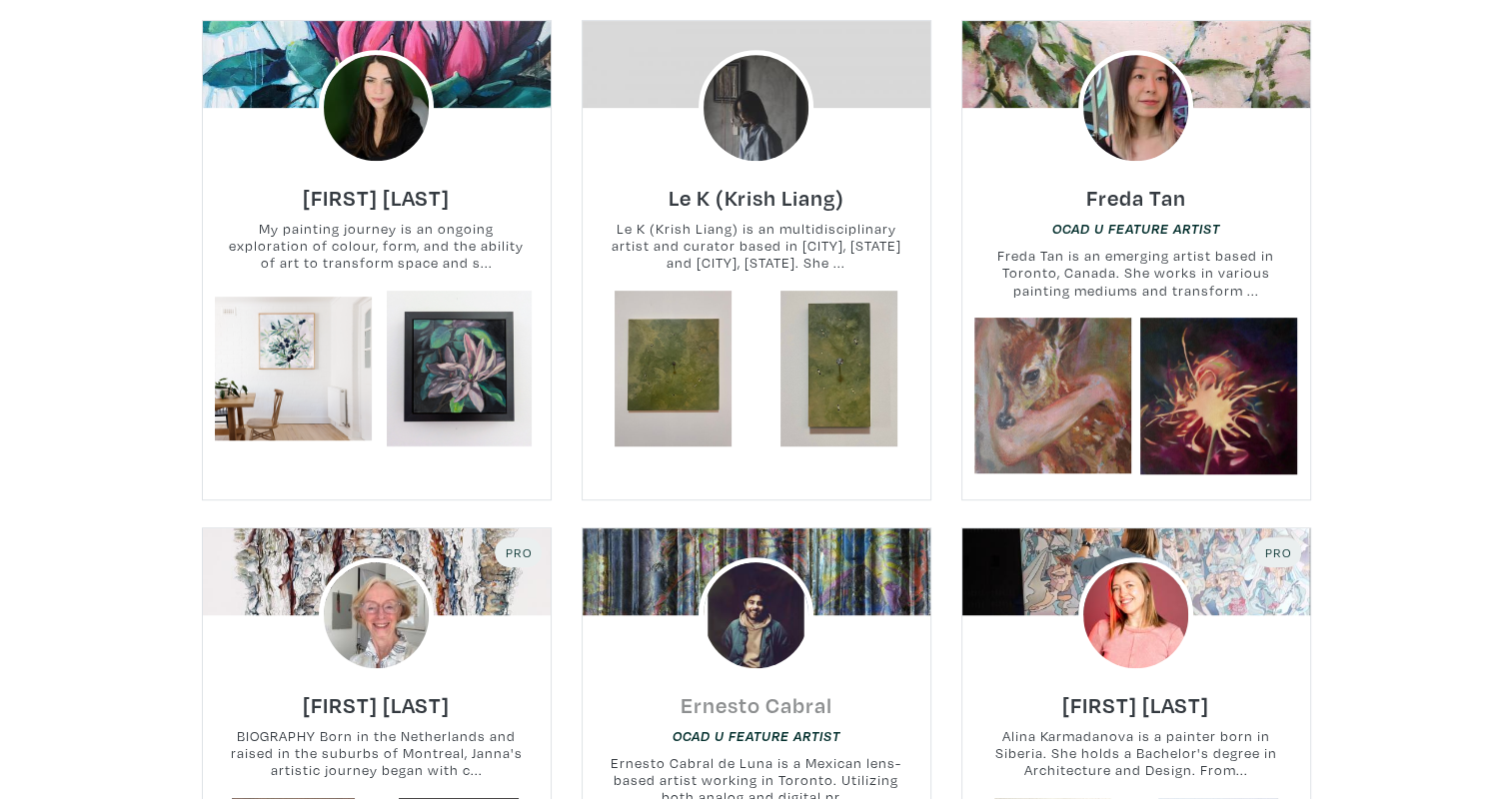 click on "Ernesto Cabral" at bounding box center [756, 704] 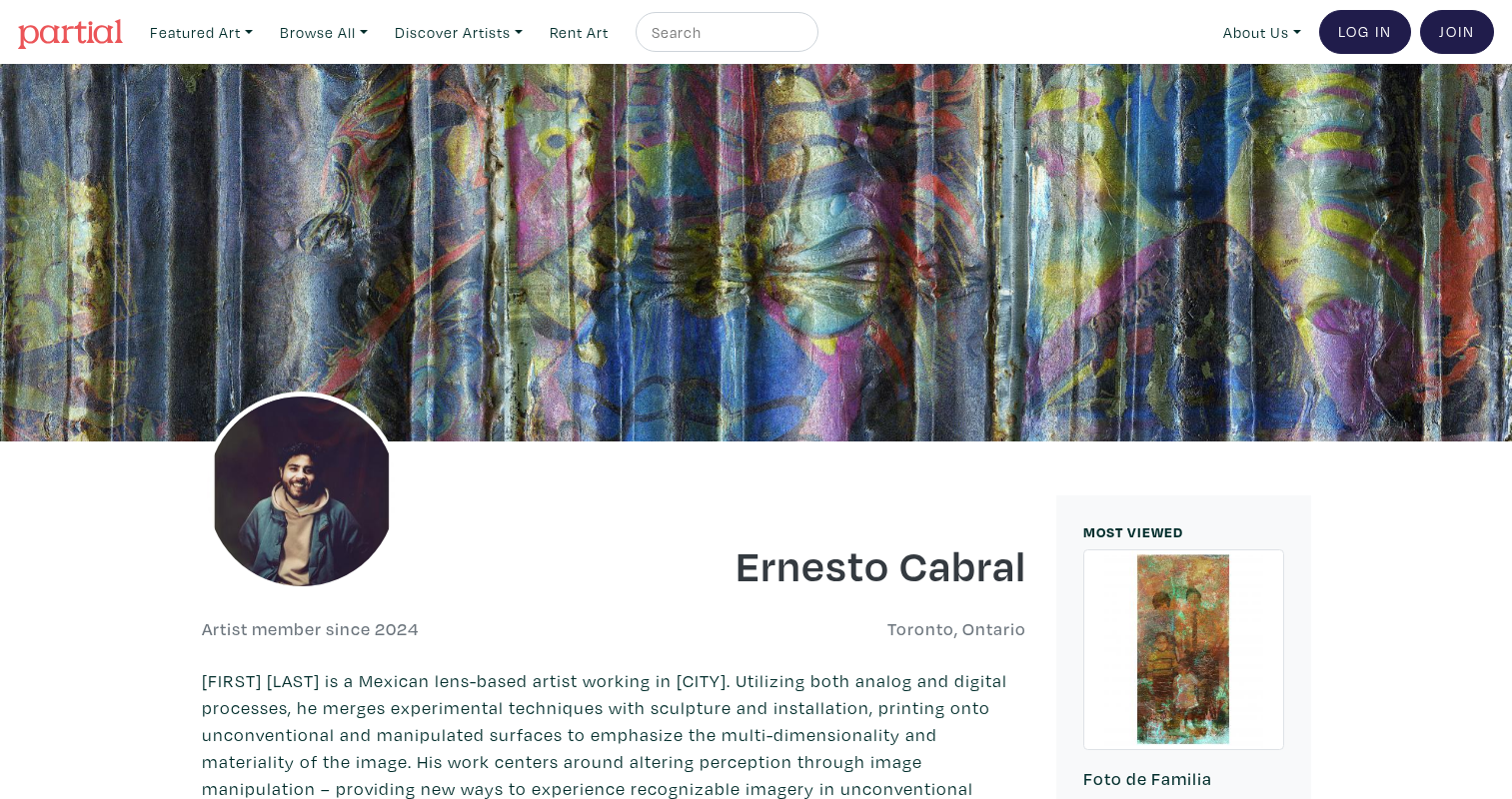 scroll, scrollTop: 0, scrollLeft: 0, axis: both 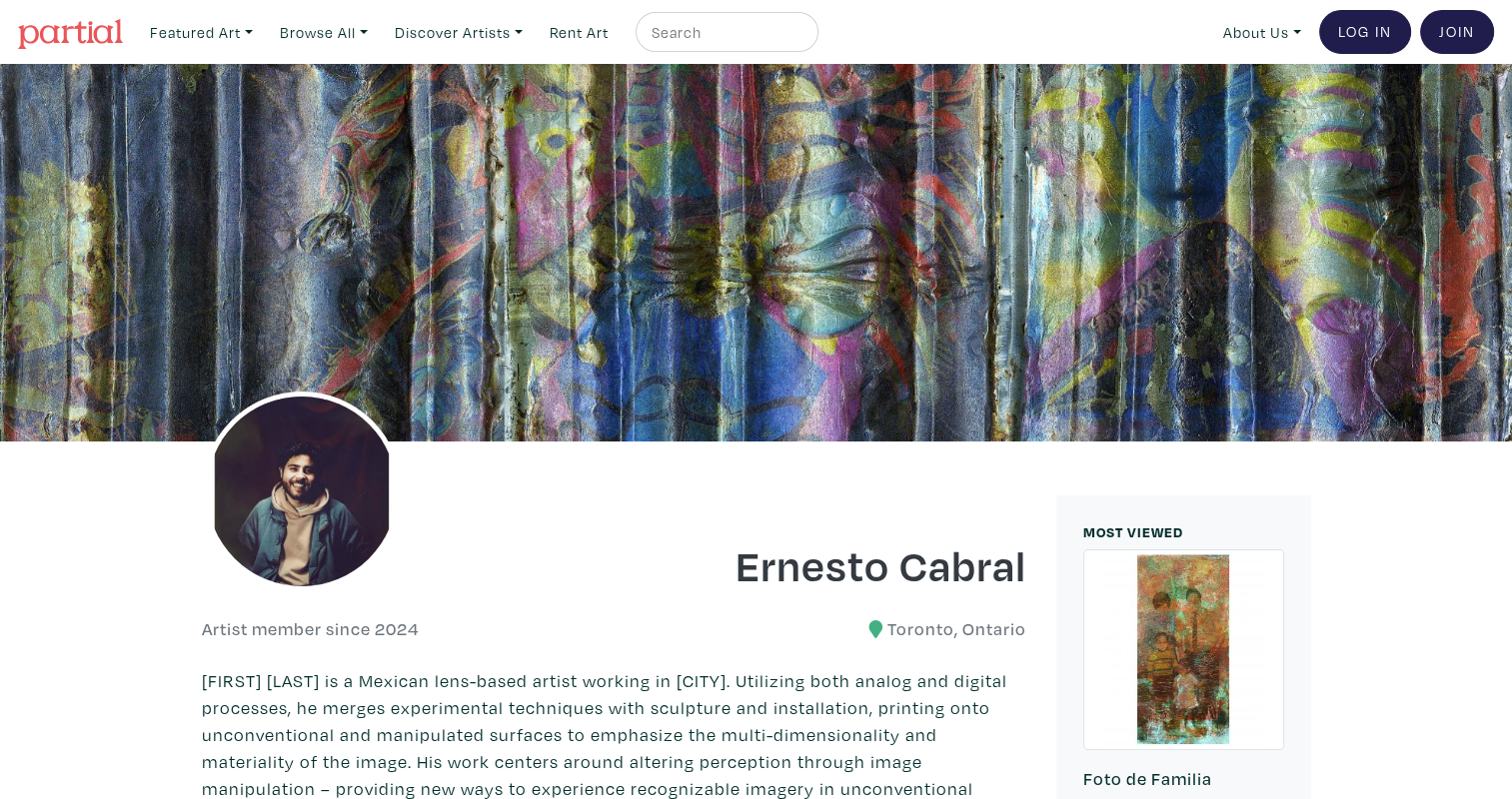 click at bounding box center (725, 32) 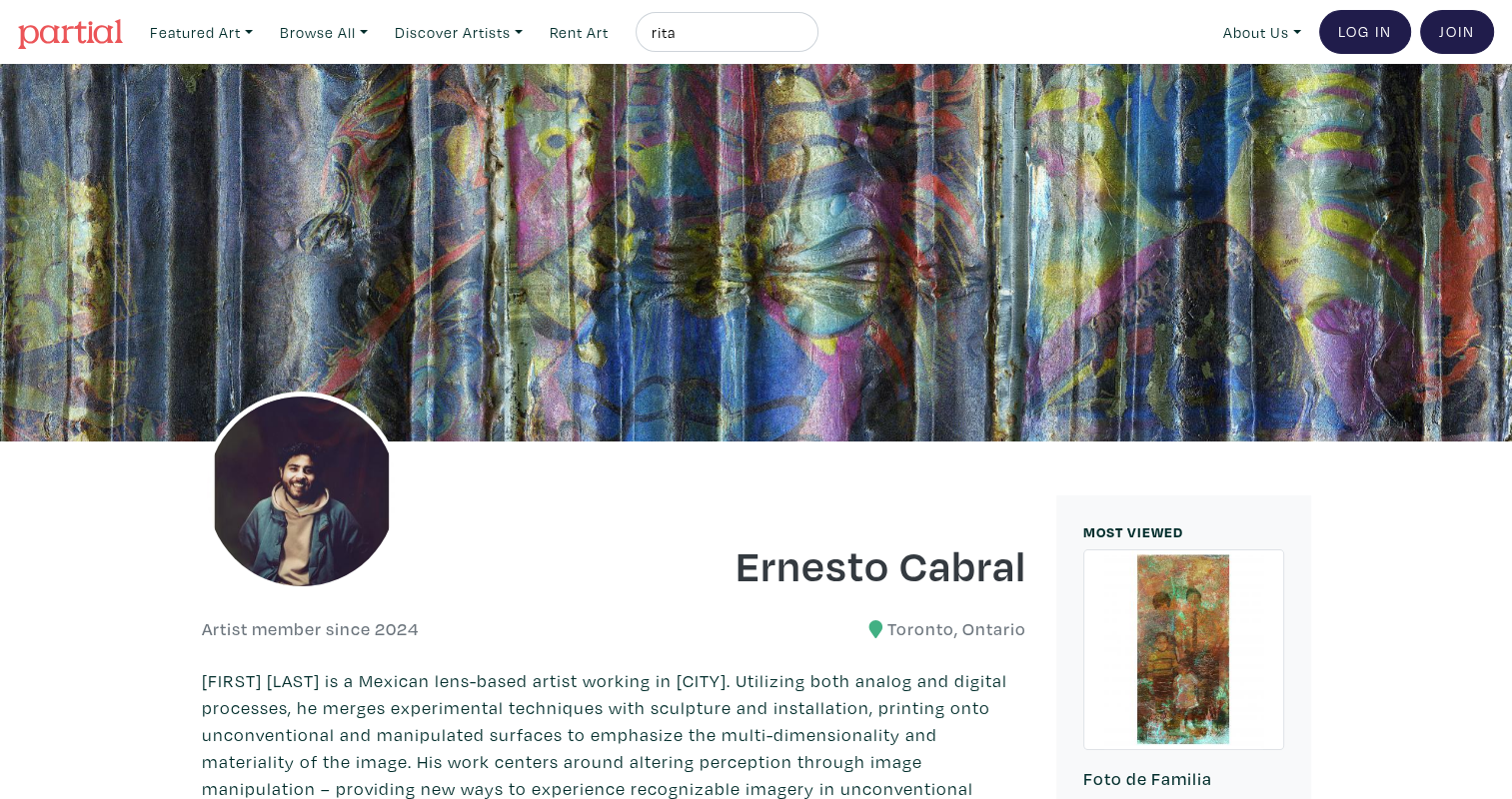 type on "rita" 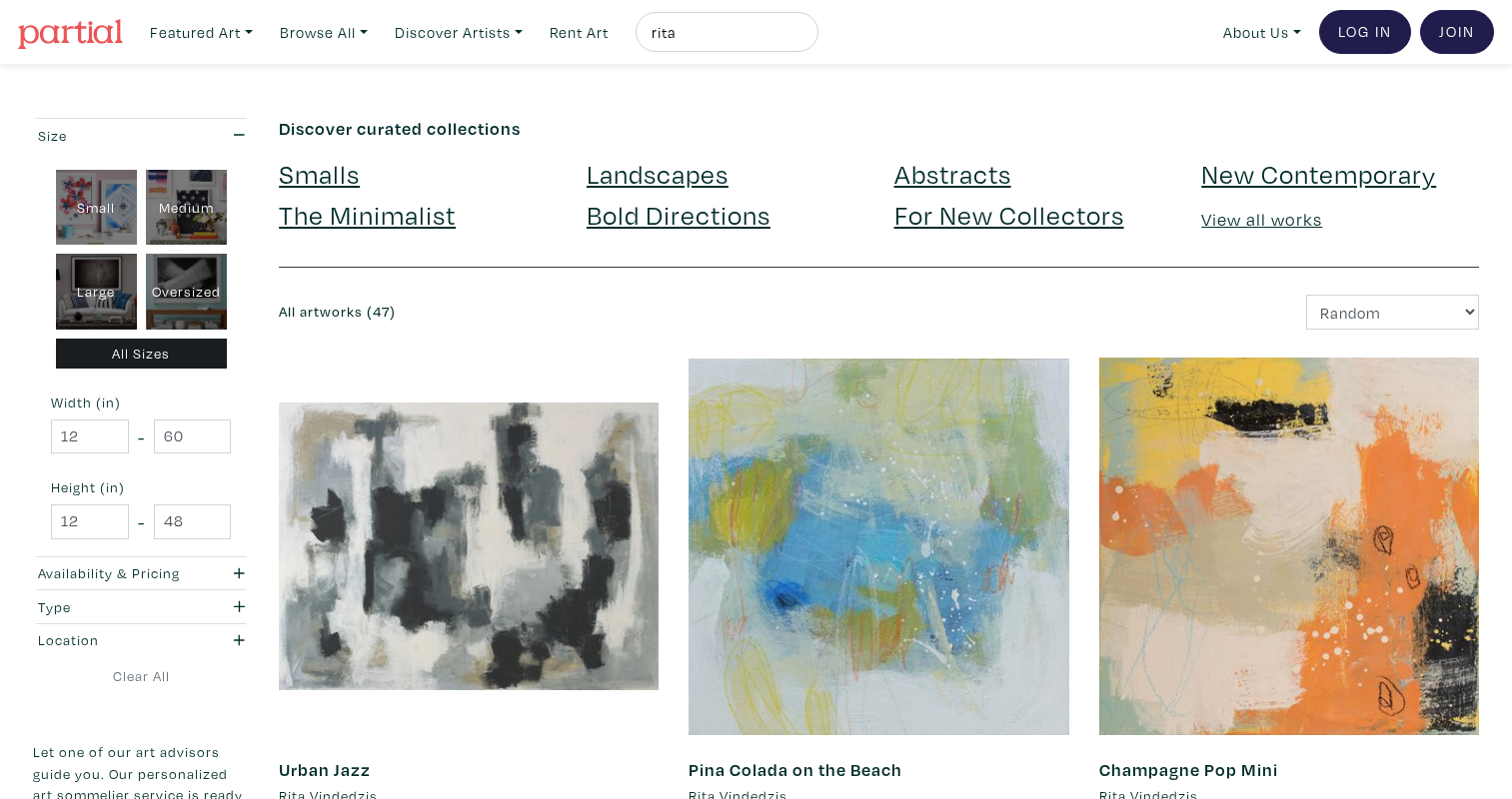 scroll, scrollTop: 0, scrollLeft: 0, axis: both 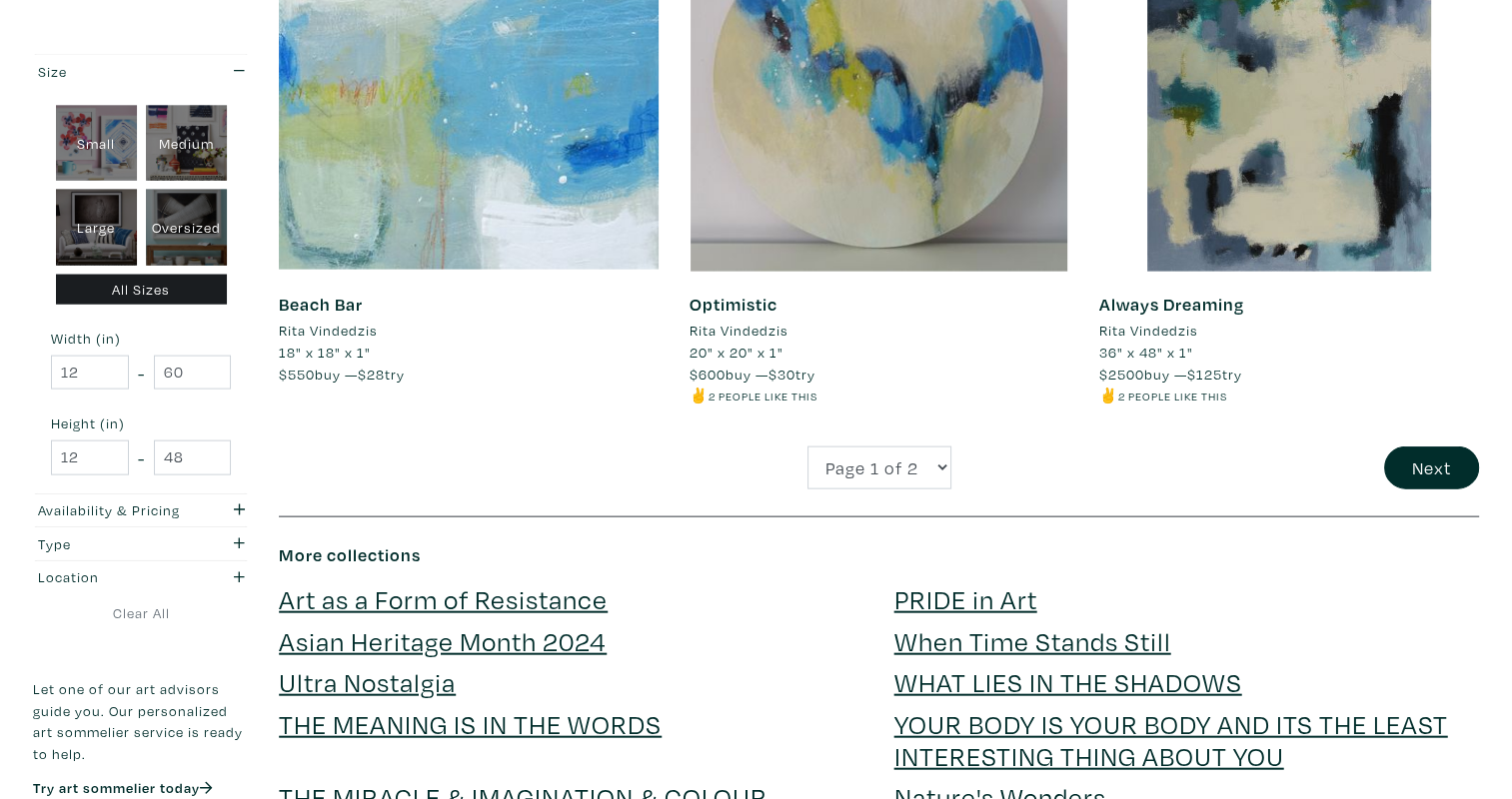 click at bounding box center (1289, 82) 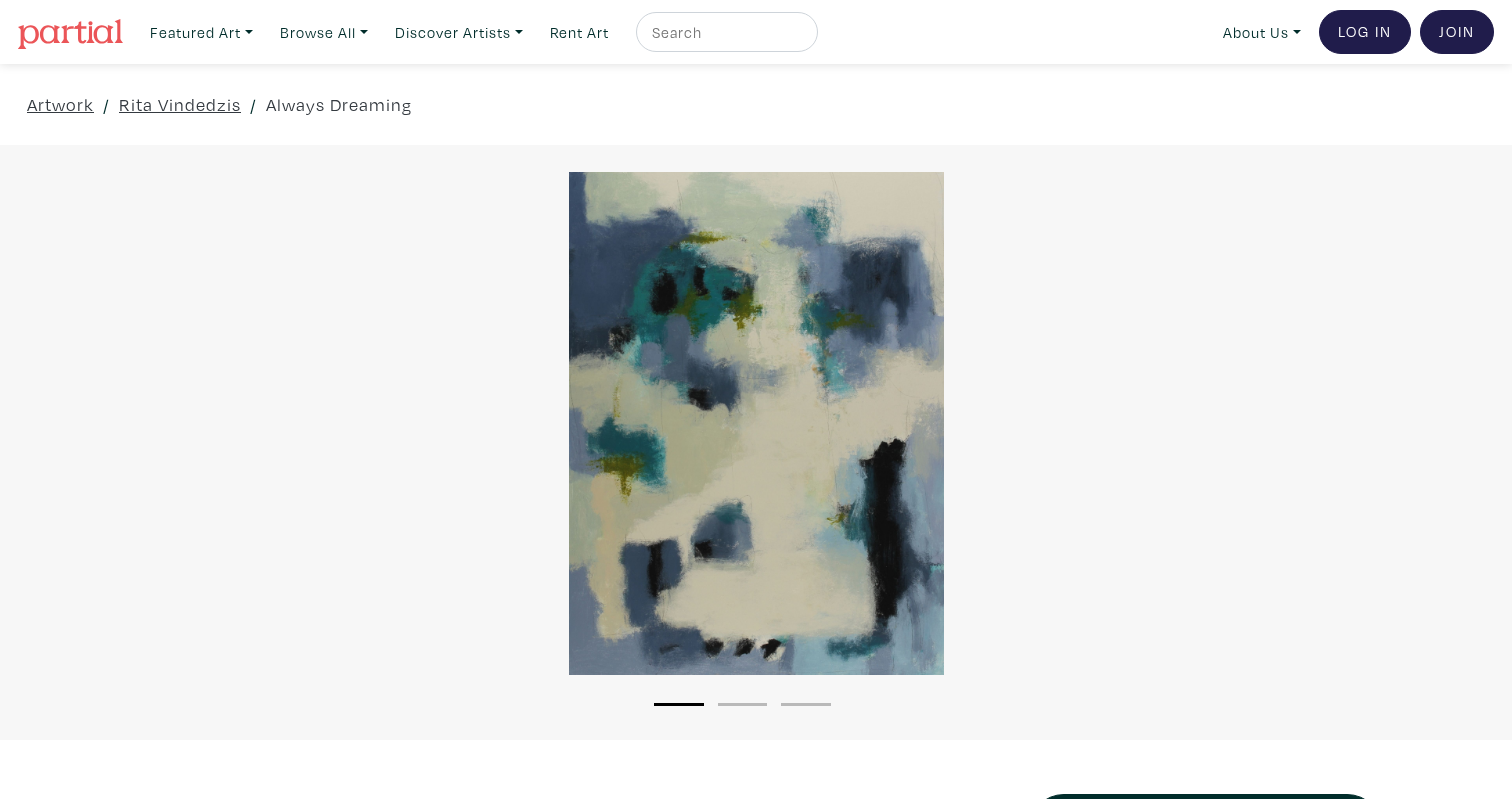 scroll, scrollTop: 0, scrollLeft: 0, axis: both 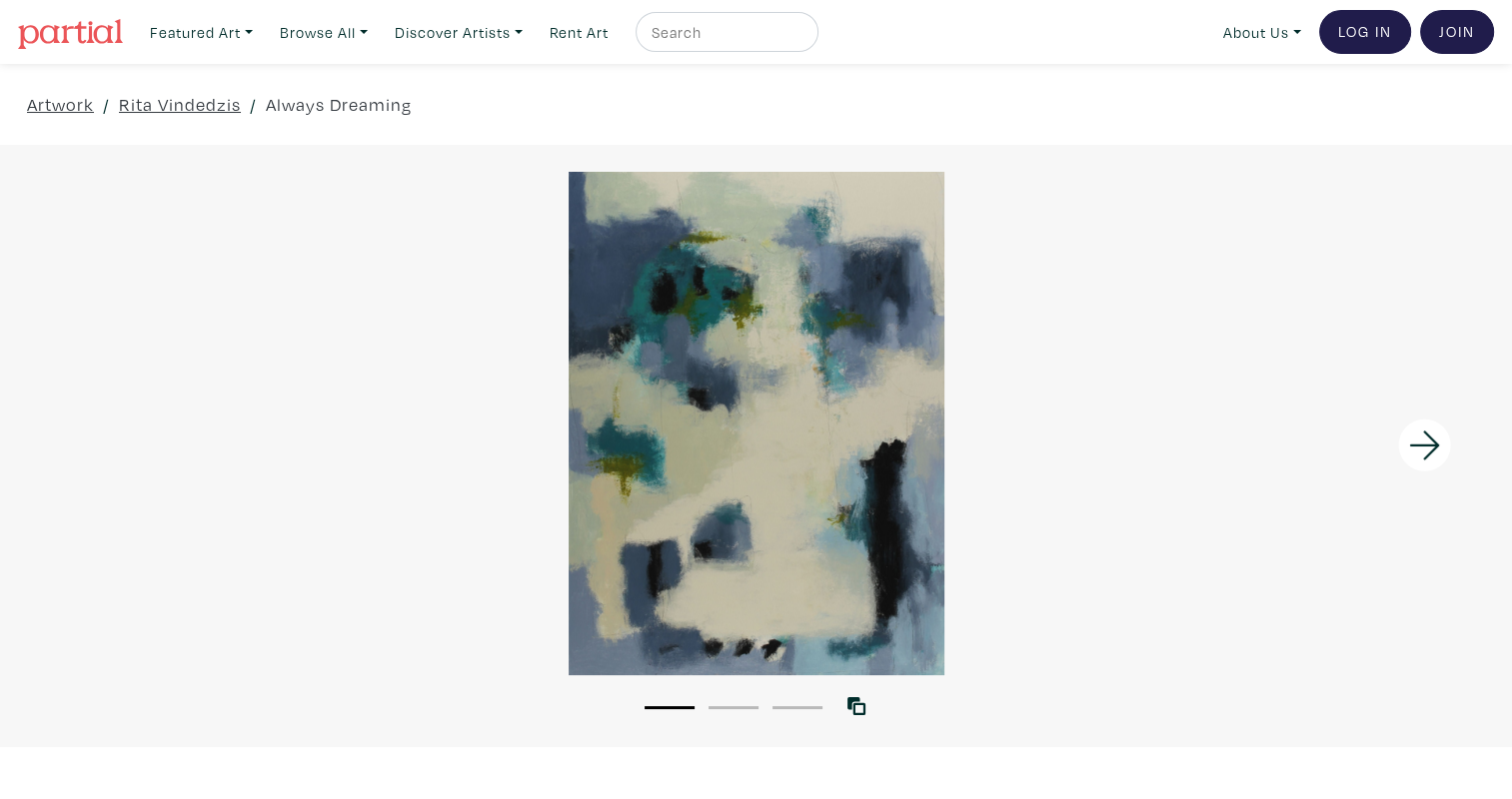 click 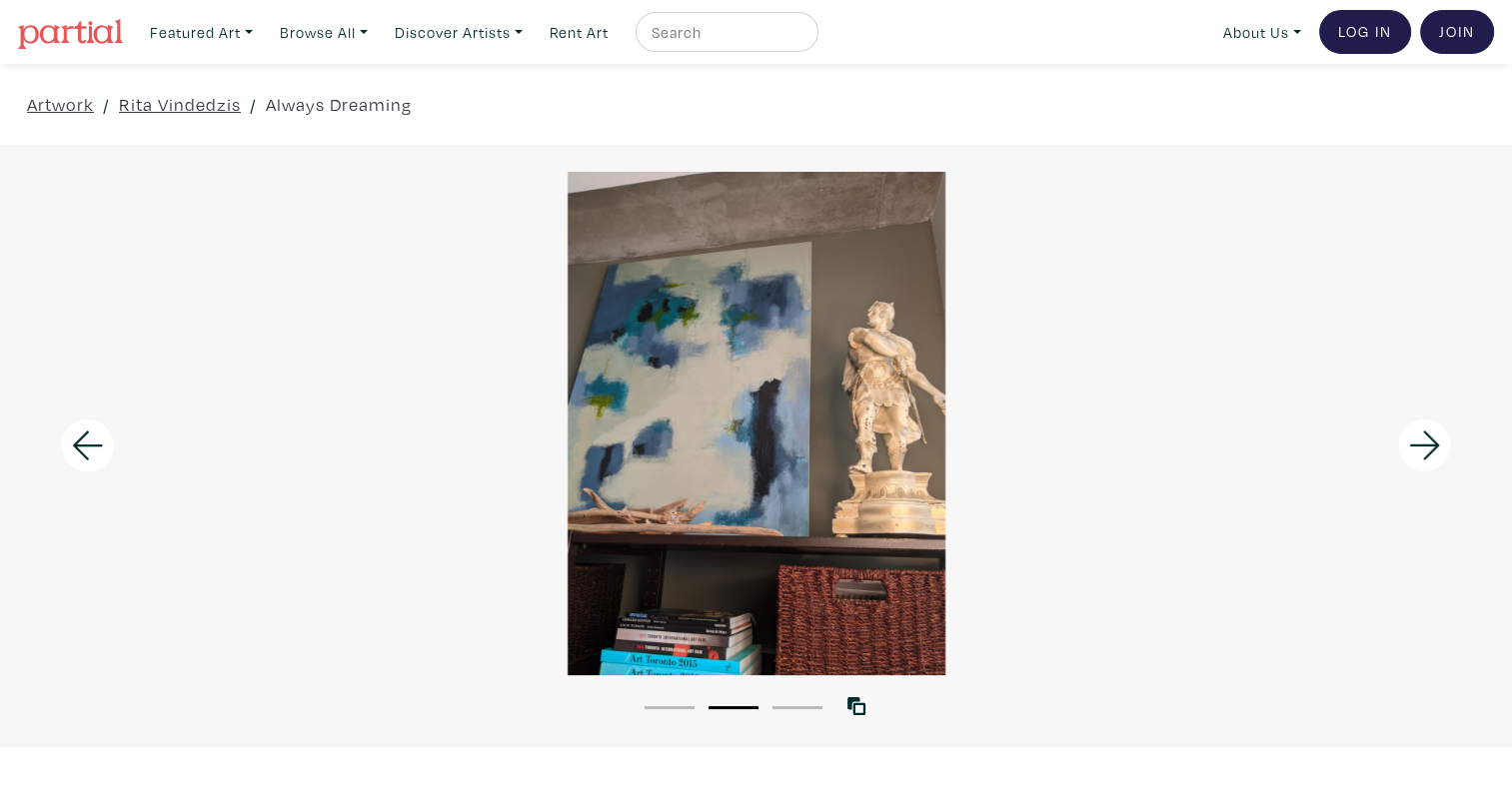 click 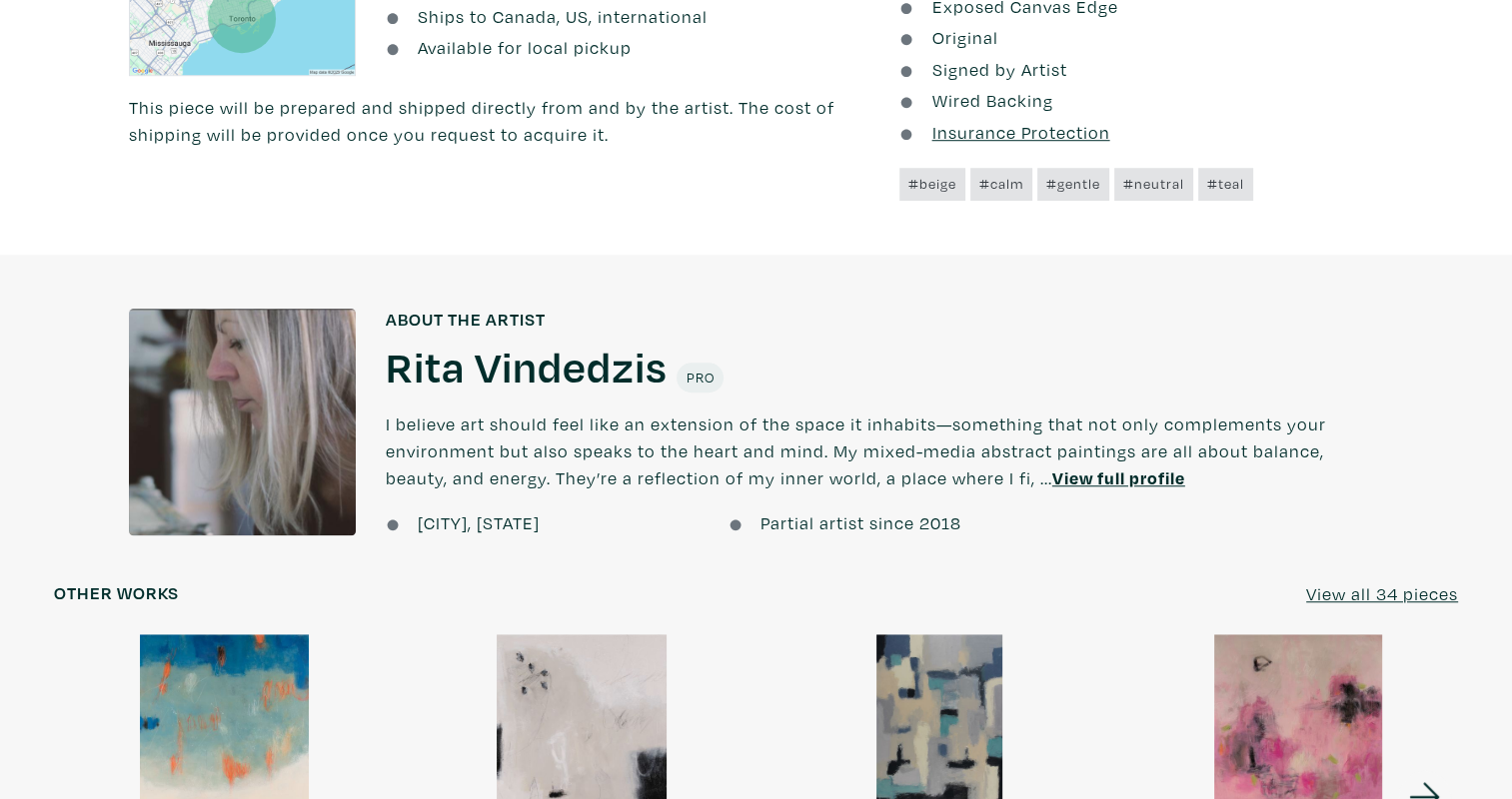 scroll, scrollTop: 3921, scrollLeft: 0, axis: vertical 